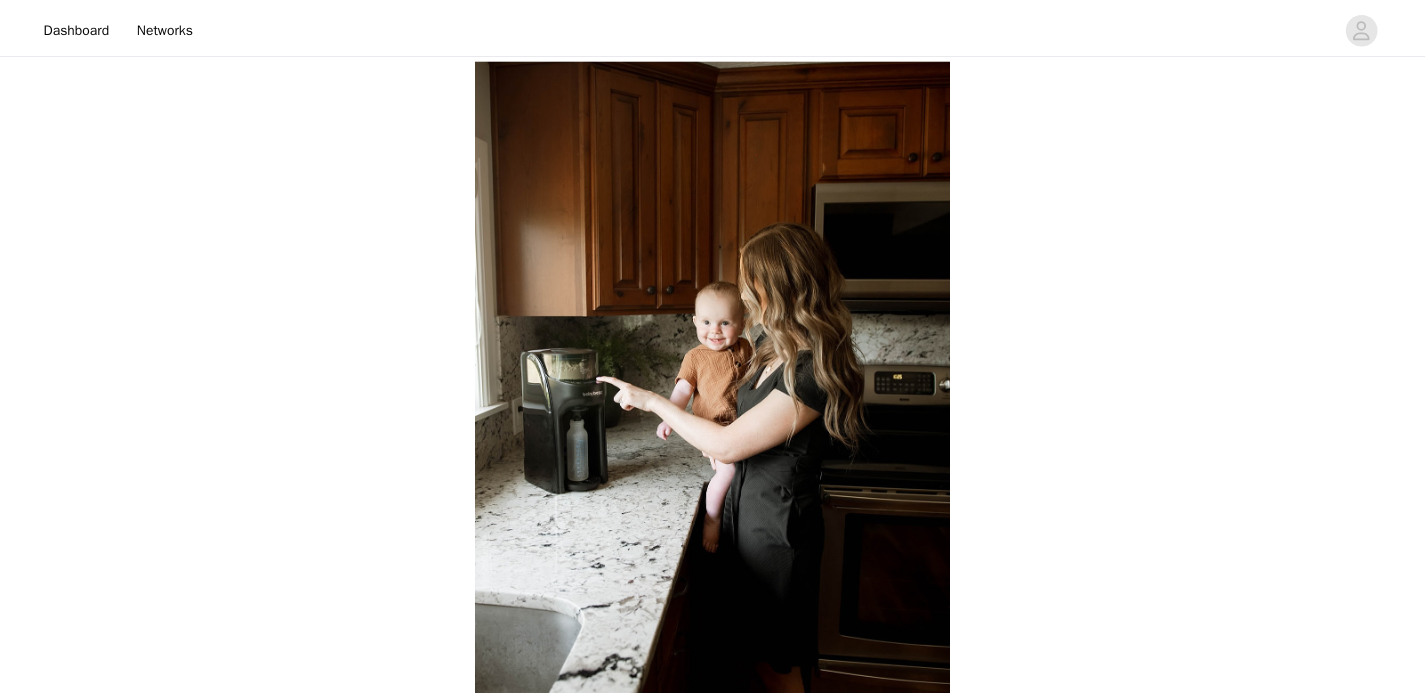 scroll, scrollTop: 0, scrollLeft: 0, axis: both 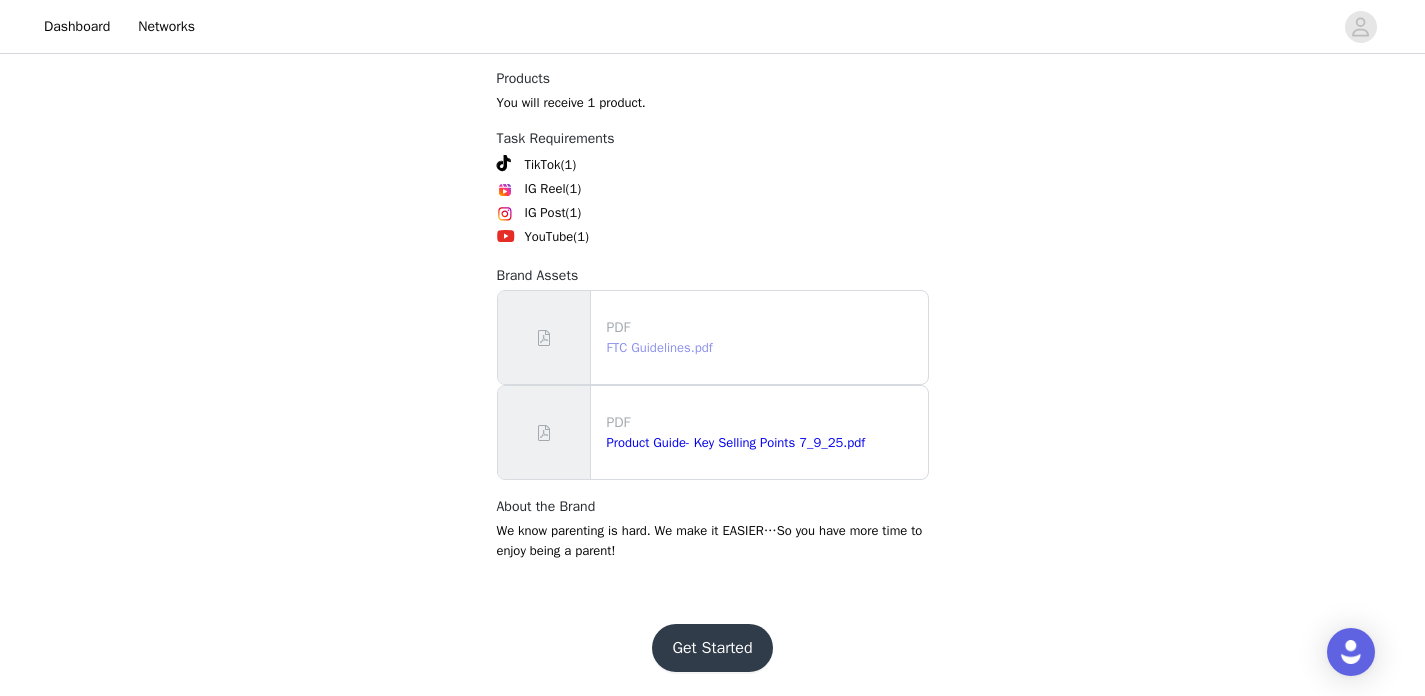 click on "FTC Guidelines.pdf" at bounding box center (660, 347) 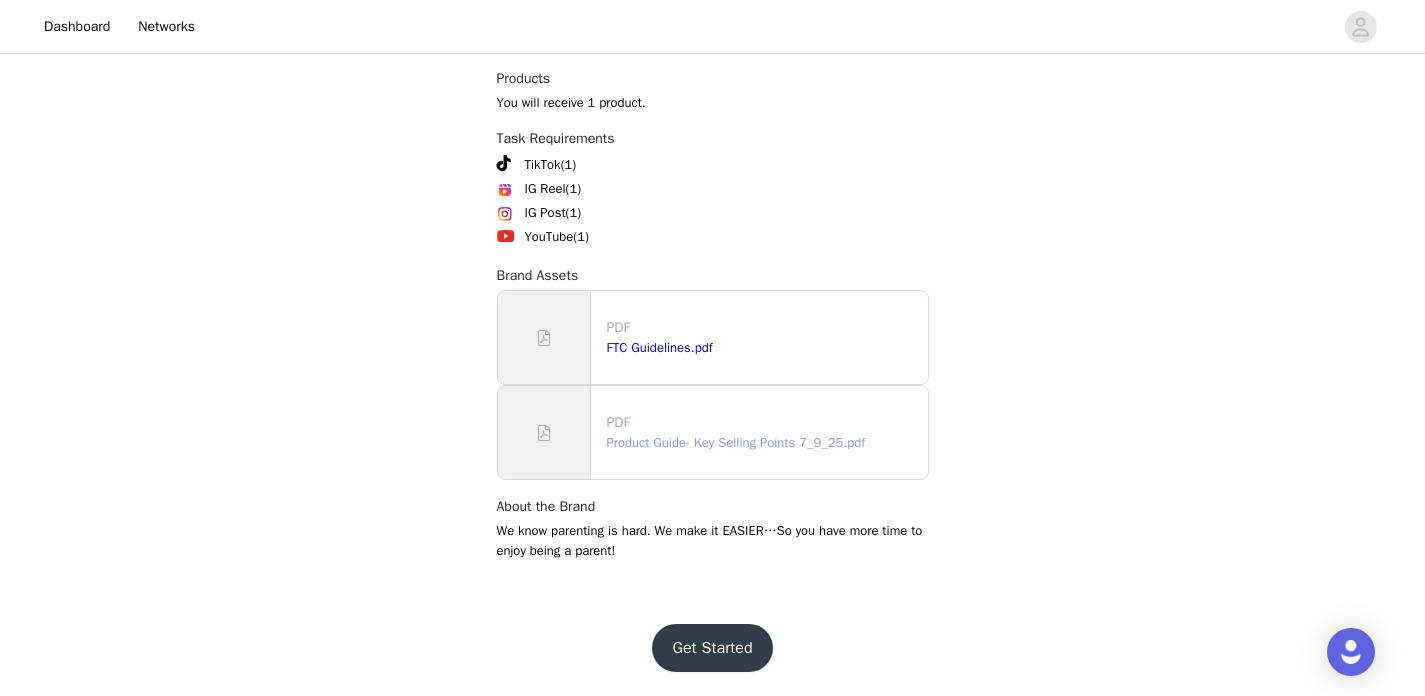 click on "Product Guide- Key Selling Points 7_9_25.pdf" at bounding box center [736, 442] 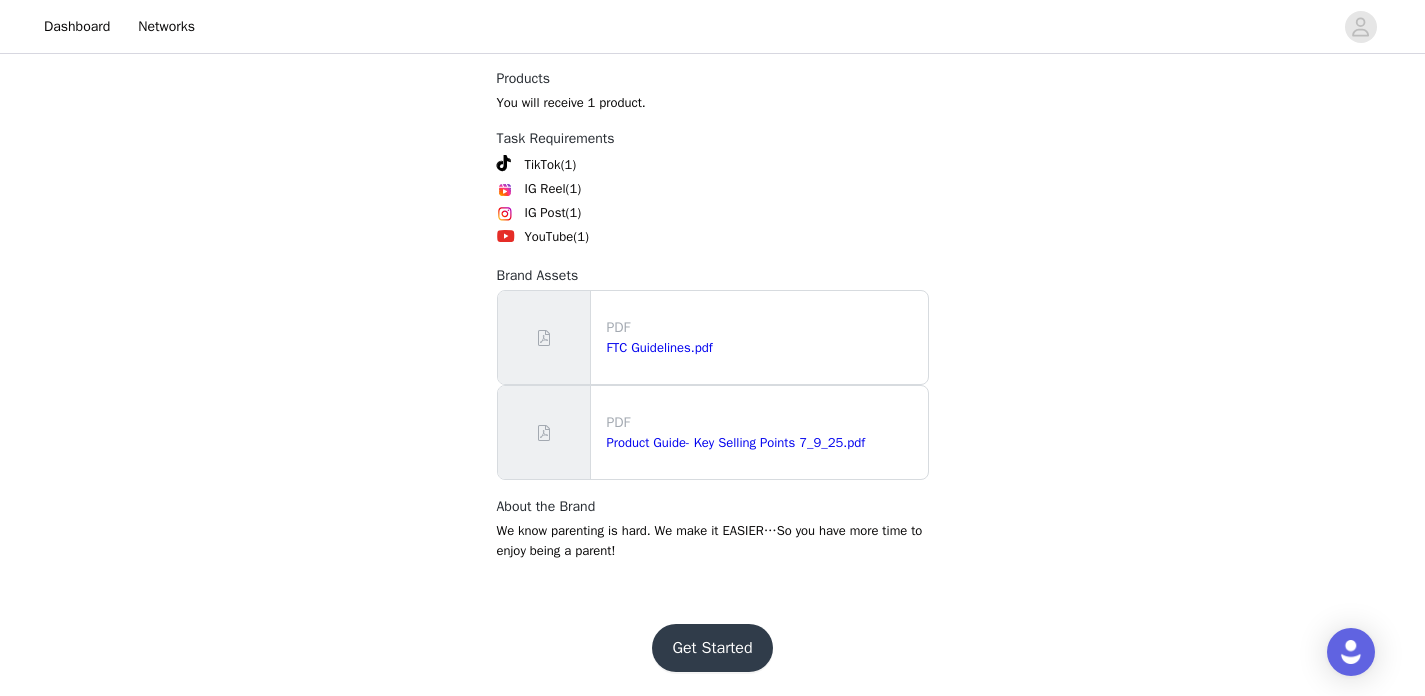 click on "Get Started" at bounding box center [712, 648] 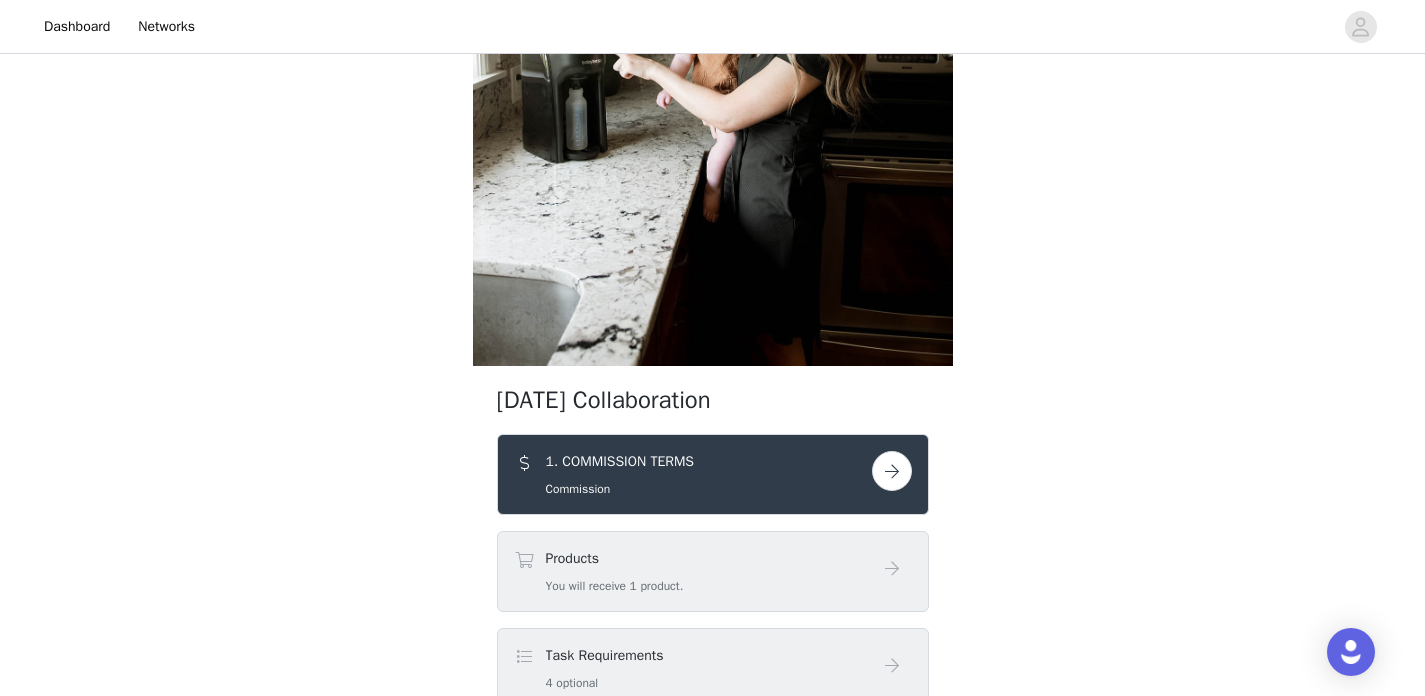 scroll, scrollTop: 679, scrollLeft: 0, axis: vertical 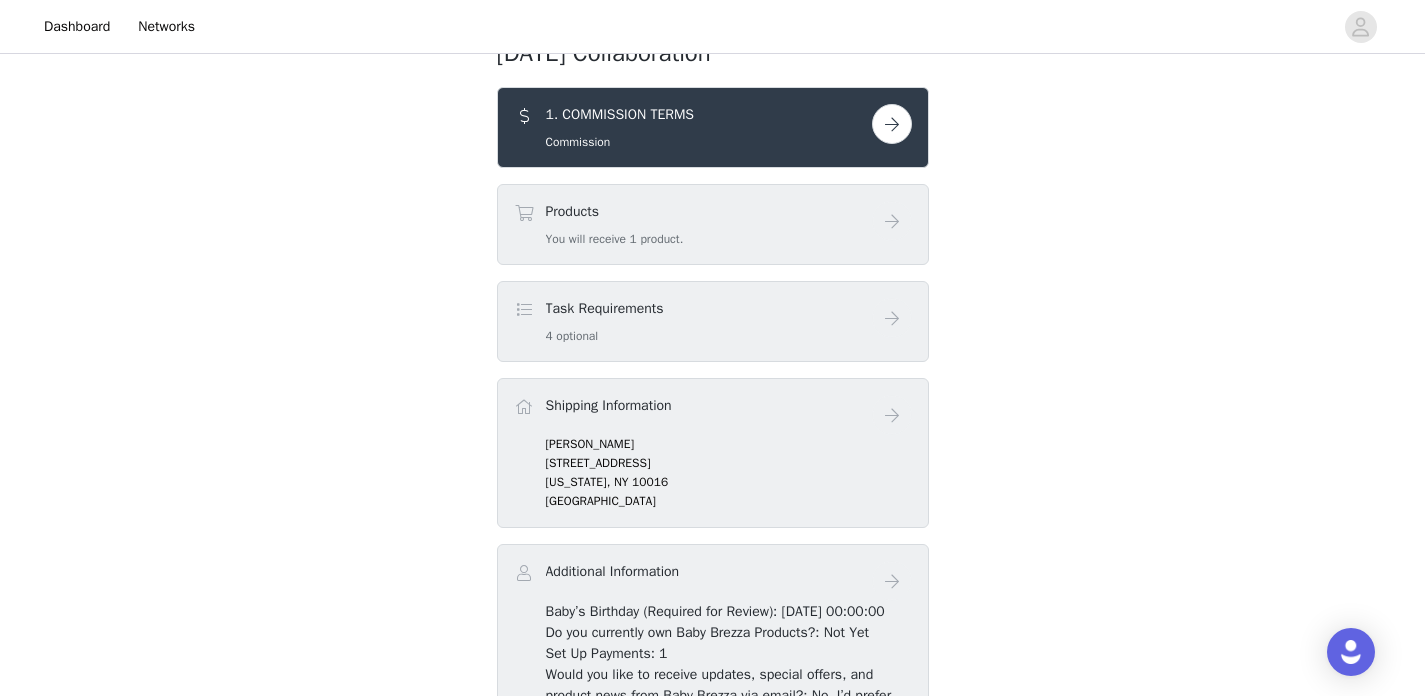 click on "Products   You will receive 1 product." at bounding box center [693, 224] 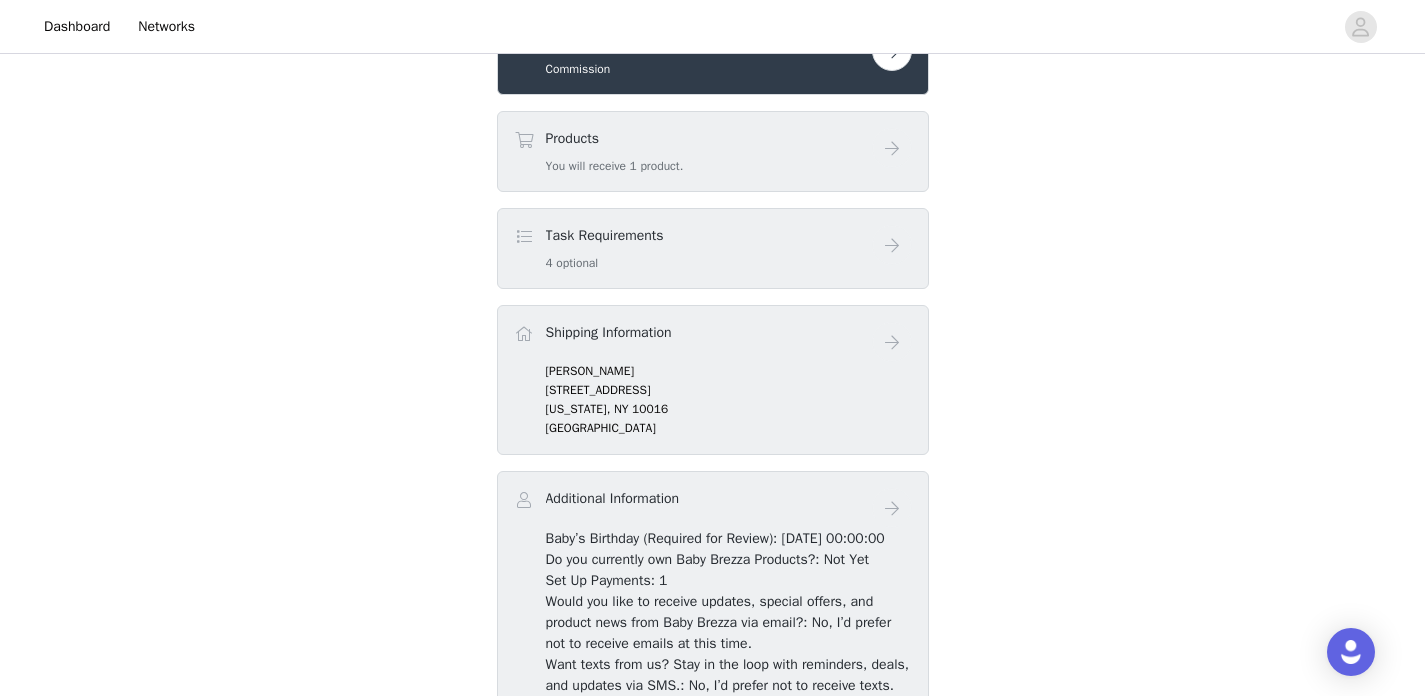 scroll, scrollTop: 631, scrollLeft: 0, axis: vertical 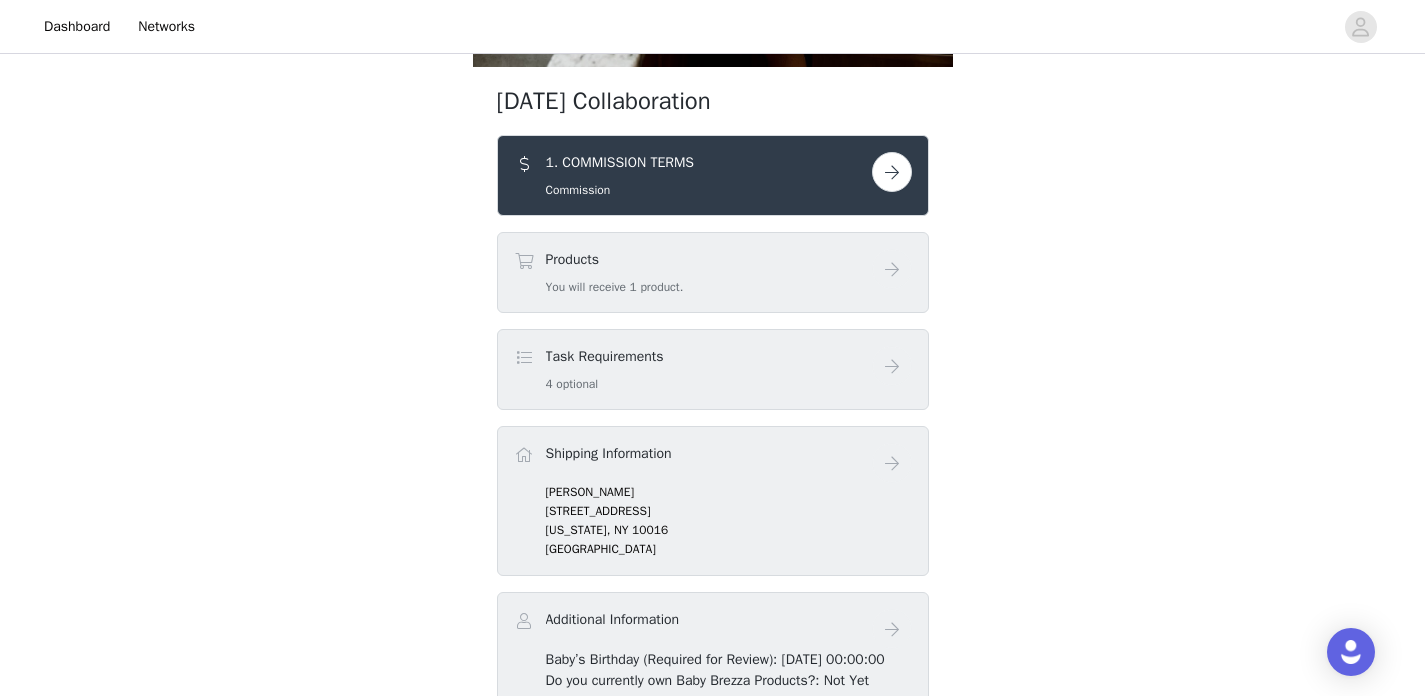 click at bounding box center (892, 172) 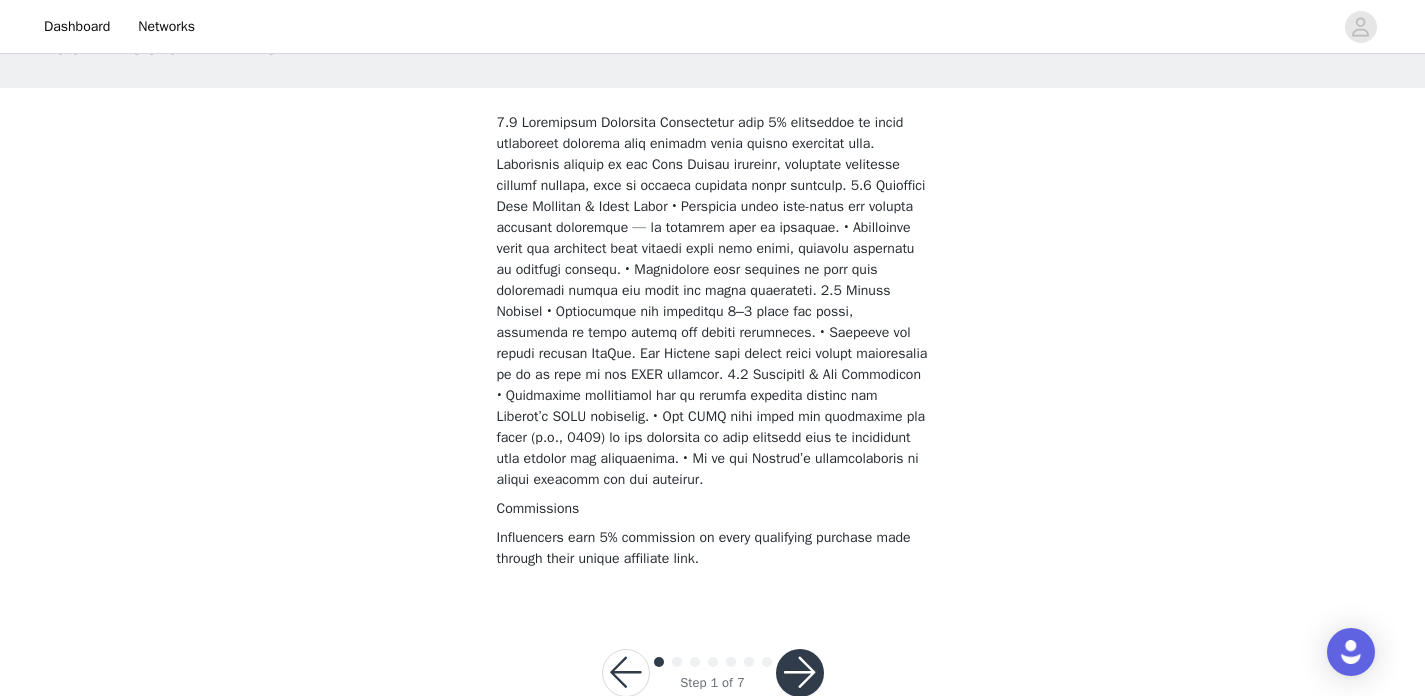 scroll, scrollTop: 143, scrollLeft: 0, axis: vertical 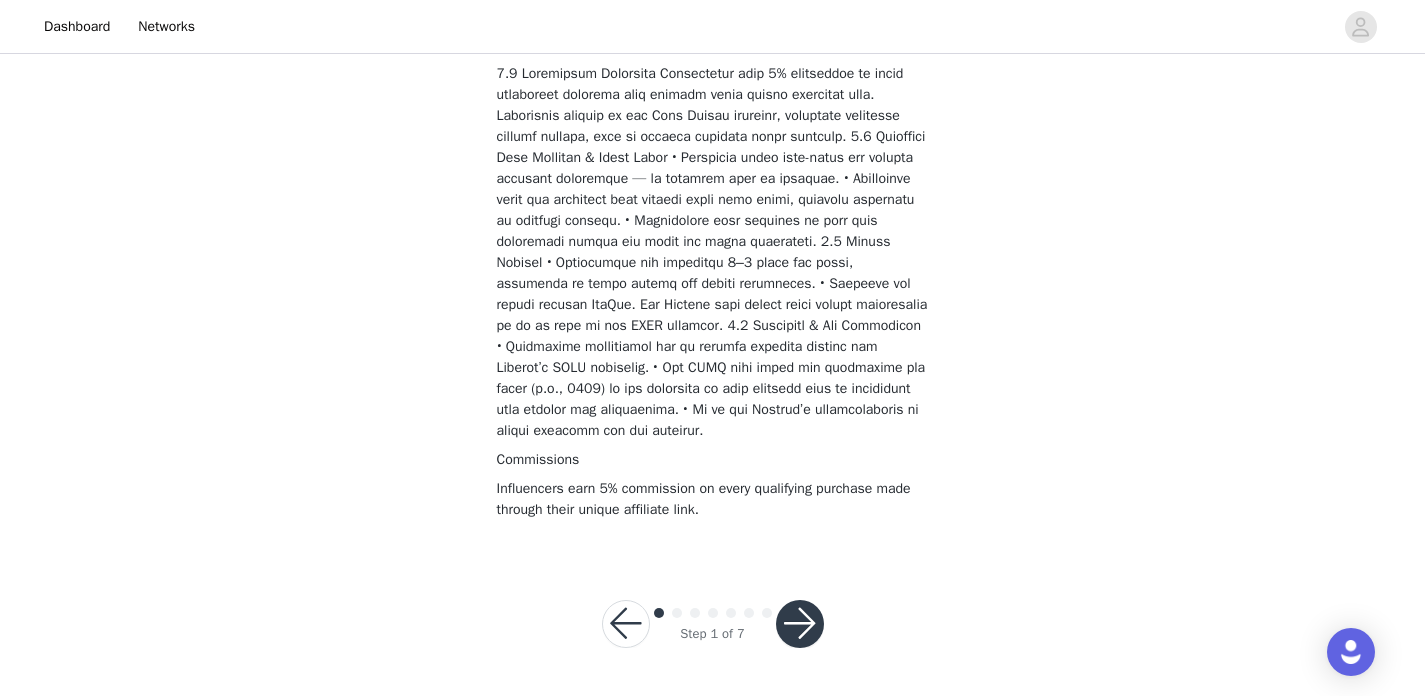 click at bounding box center (800, 624) 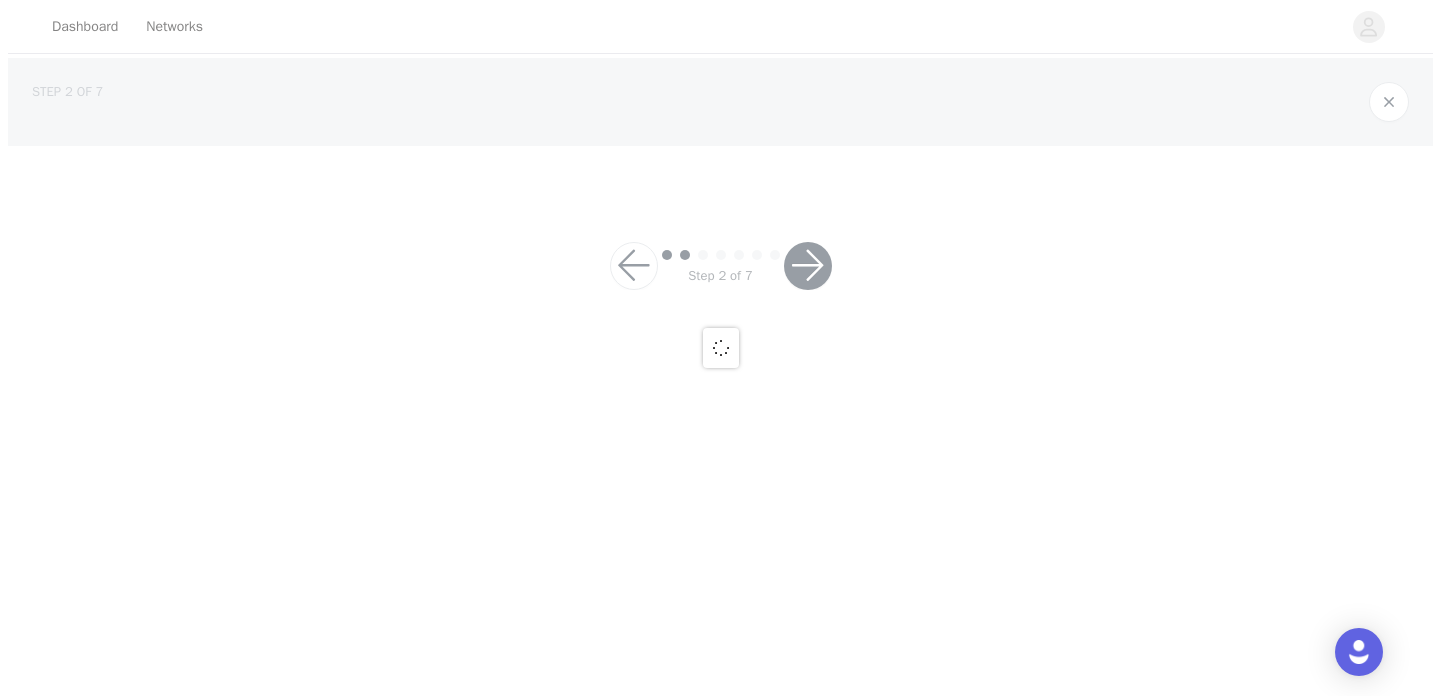 scroll, scrollTop: 0, scrollLeft: 0, axis: both 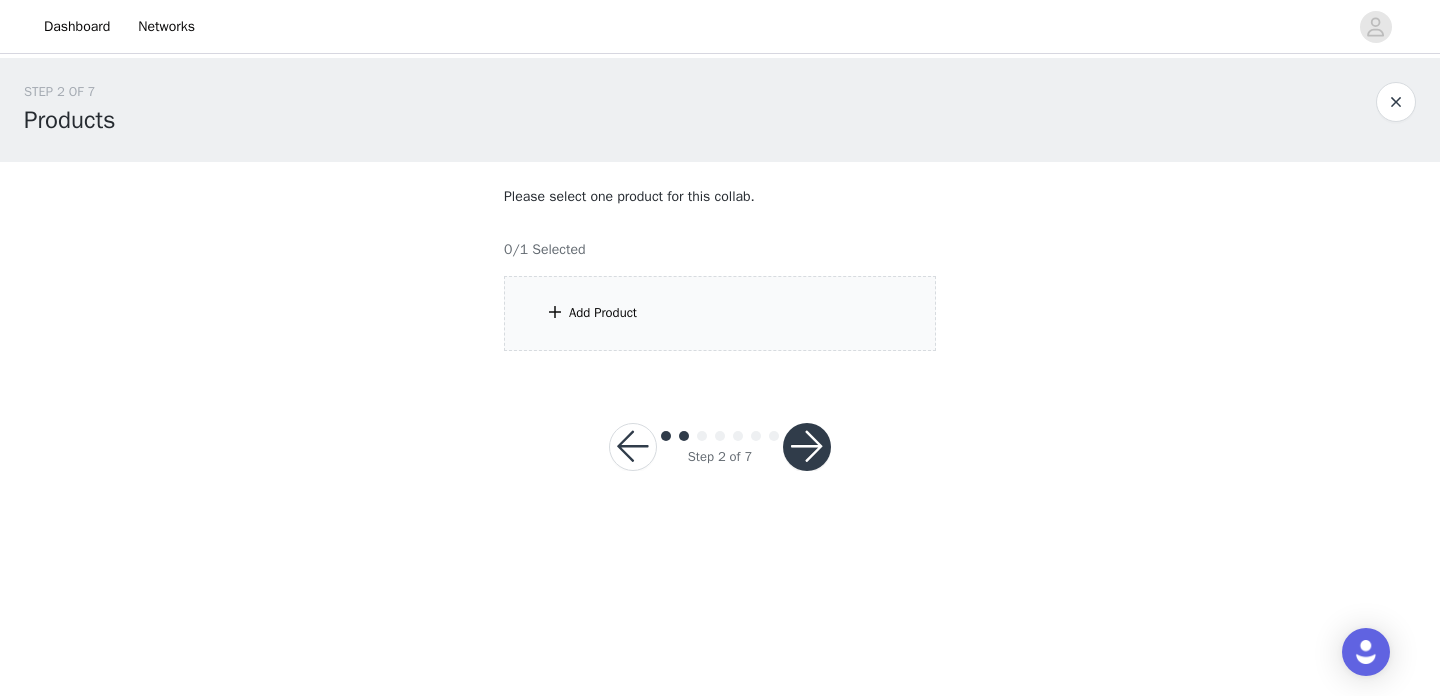 click on "Add Product" at bounding box center (603, 313) 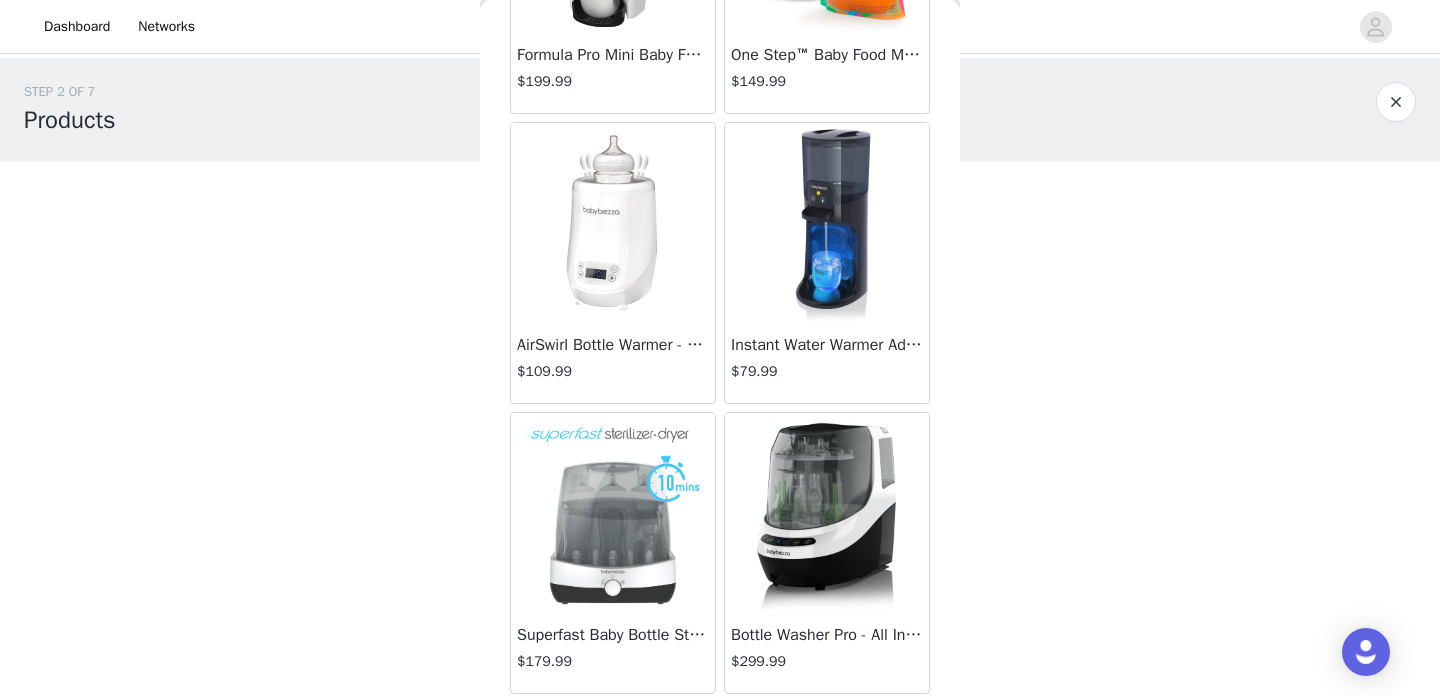 scroll, scrollTop: 850, scrollLeft: 0, axis: vertical 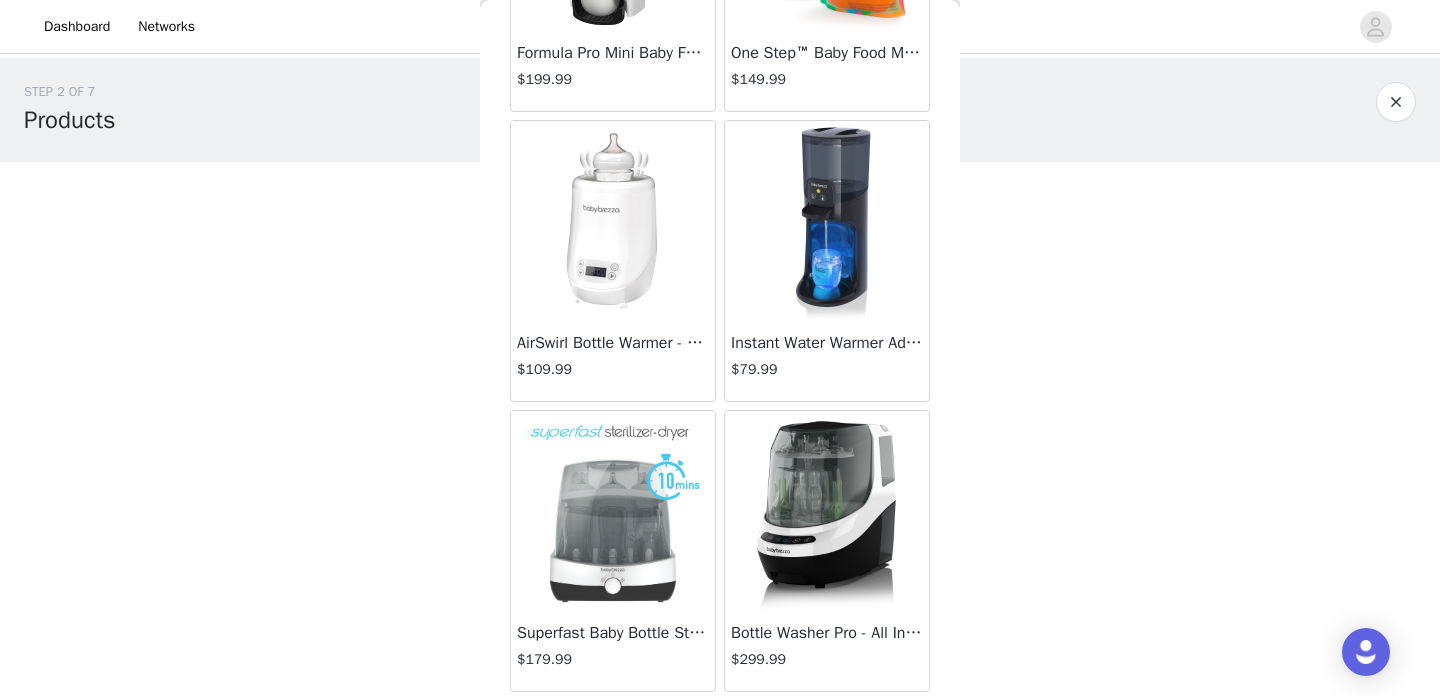 click at bounding box center (827, 511) 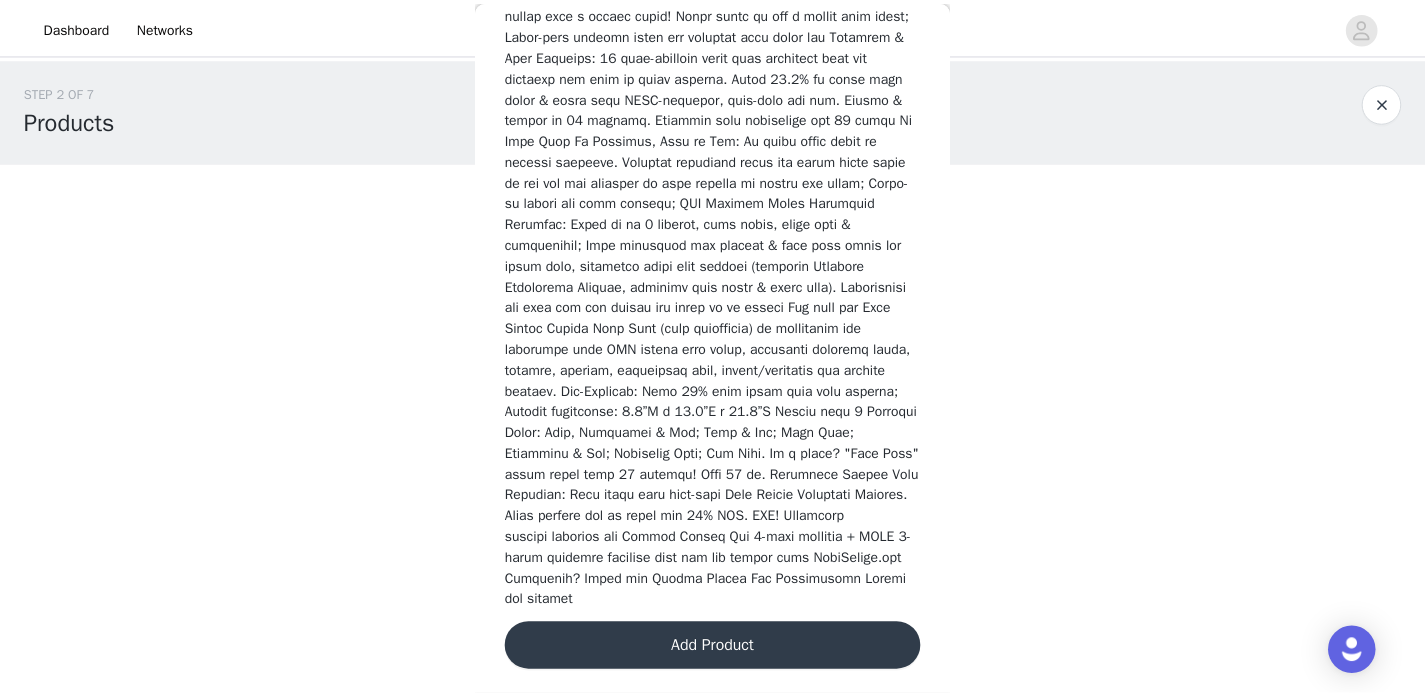 scroll, scrollTop: 822, scrollLeft: 0, axis: vertical 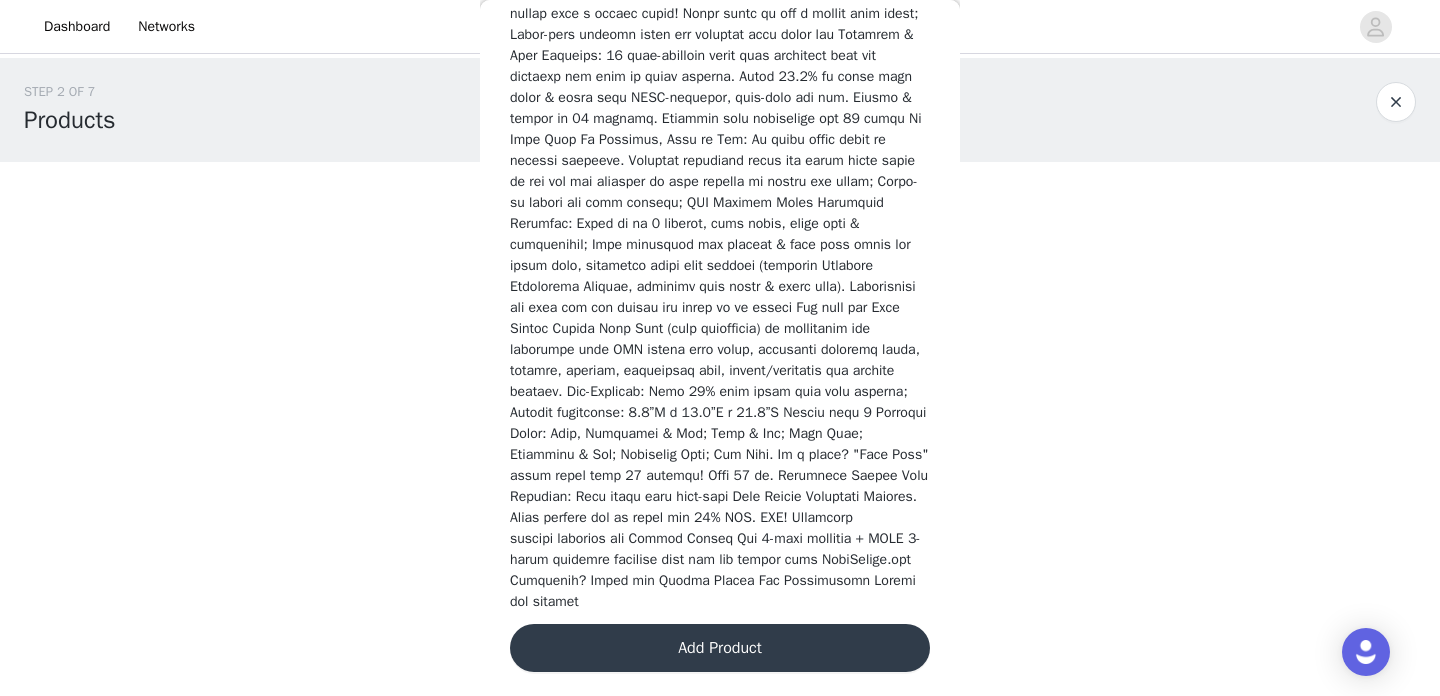 click on "Add Product" at bounding box center [720, 648] 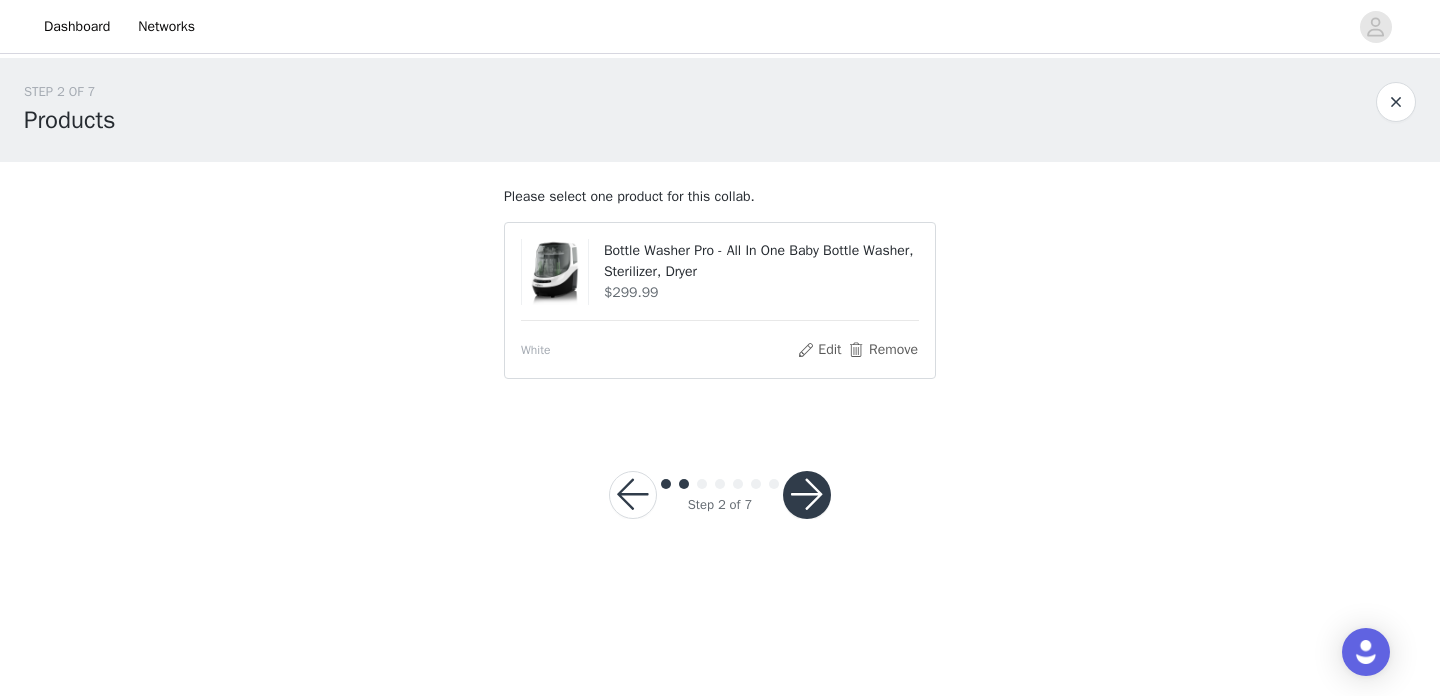 click at bounding box center [807, 495] 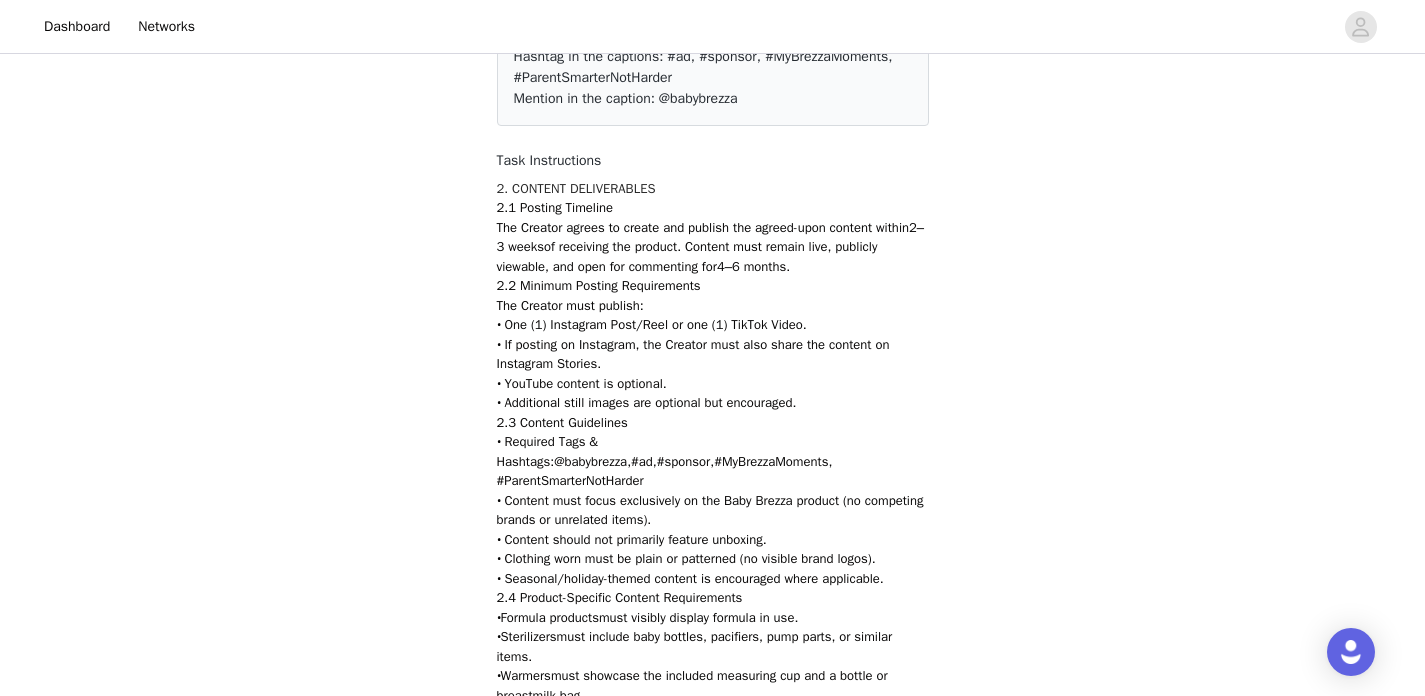 scroll, scrollTop: 313, scrollLeft: 0, axis: vertical 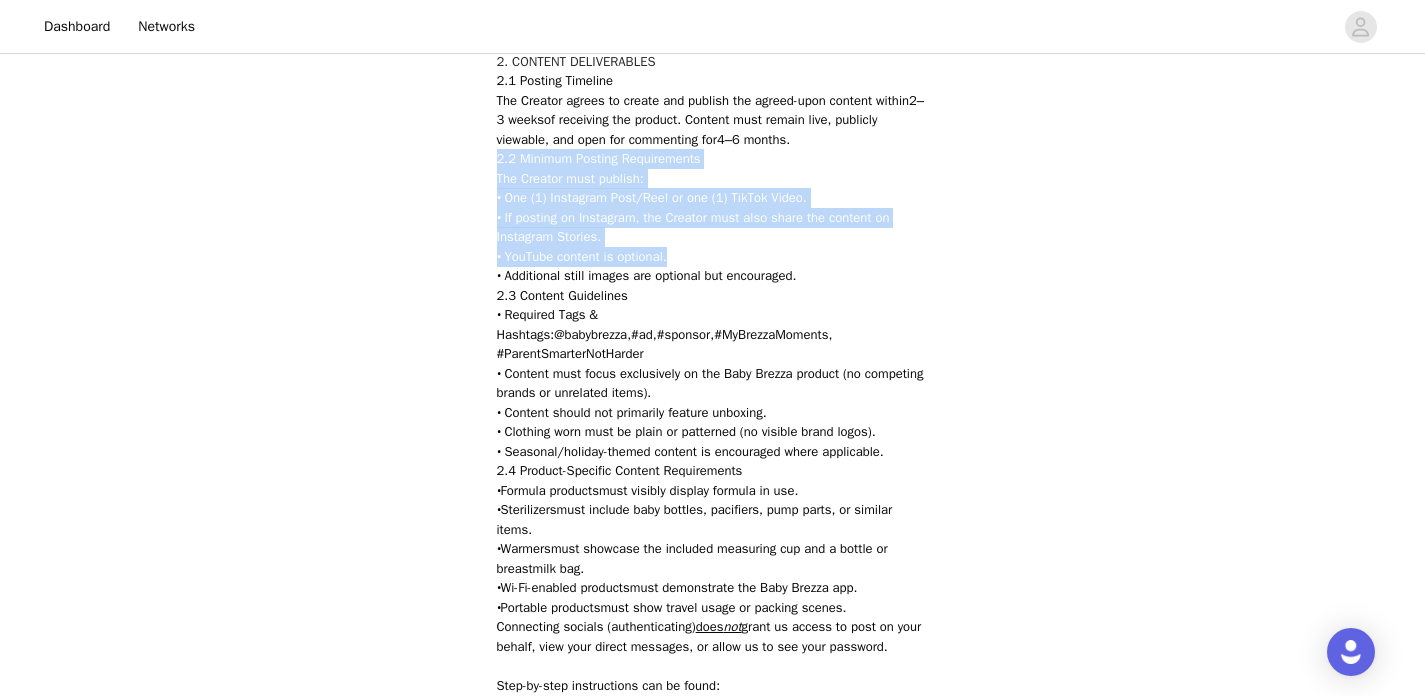 drag, startPoint x: 862, startPoint y: 177, endPoint x: 854, endPoint y: 252, distance: 75.42546 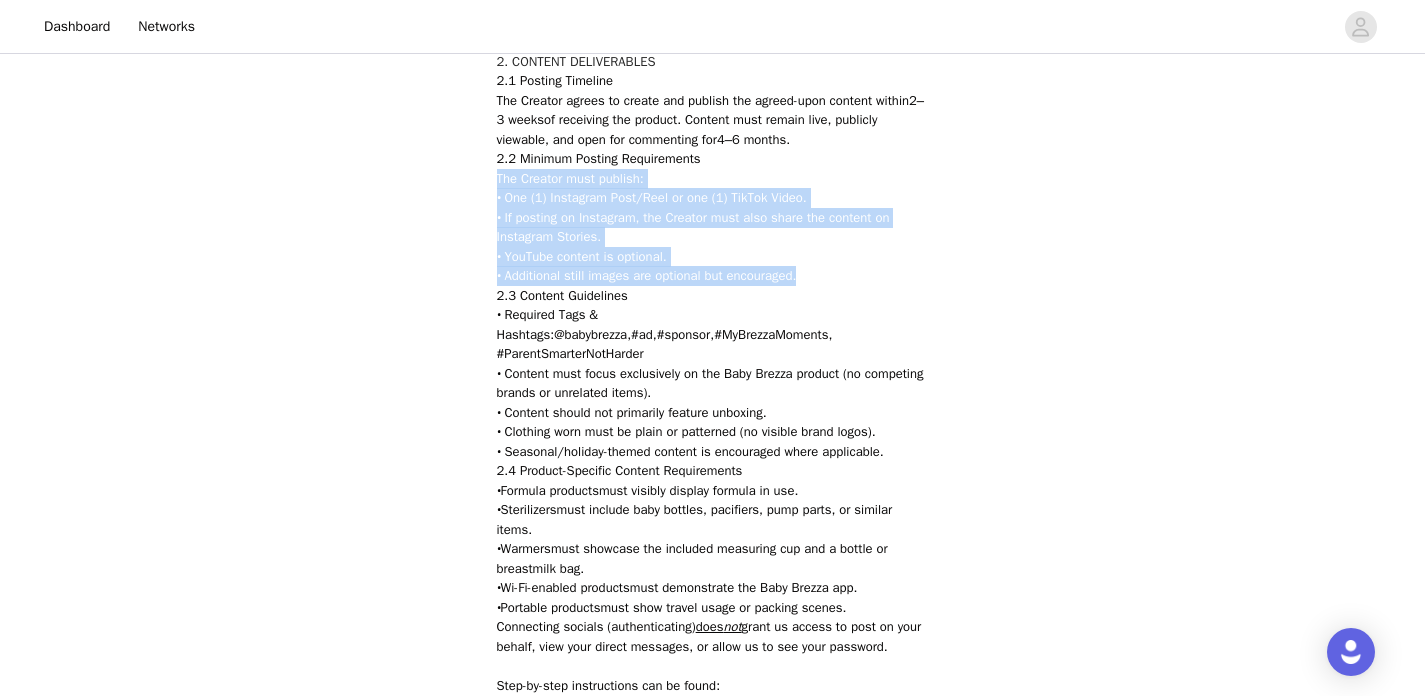 drag, startPoint x: 854, startPoint y: 267, endPoint x: 874, endPoint y: 154, distance: 114.75626 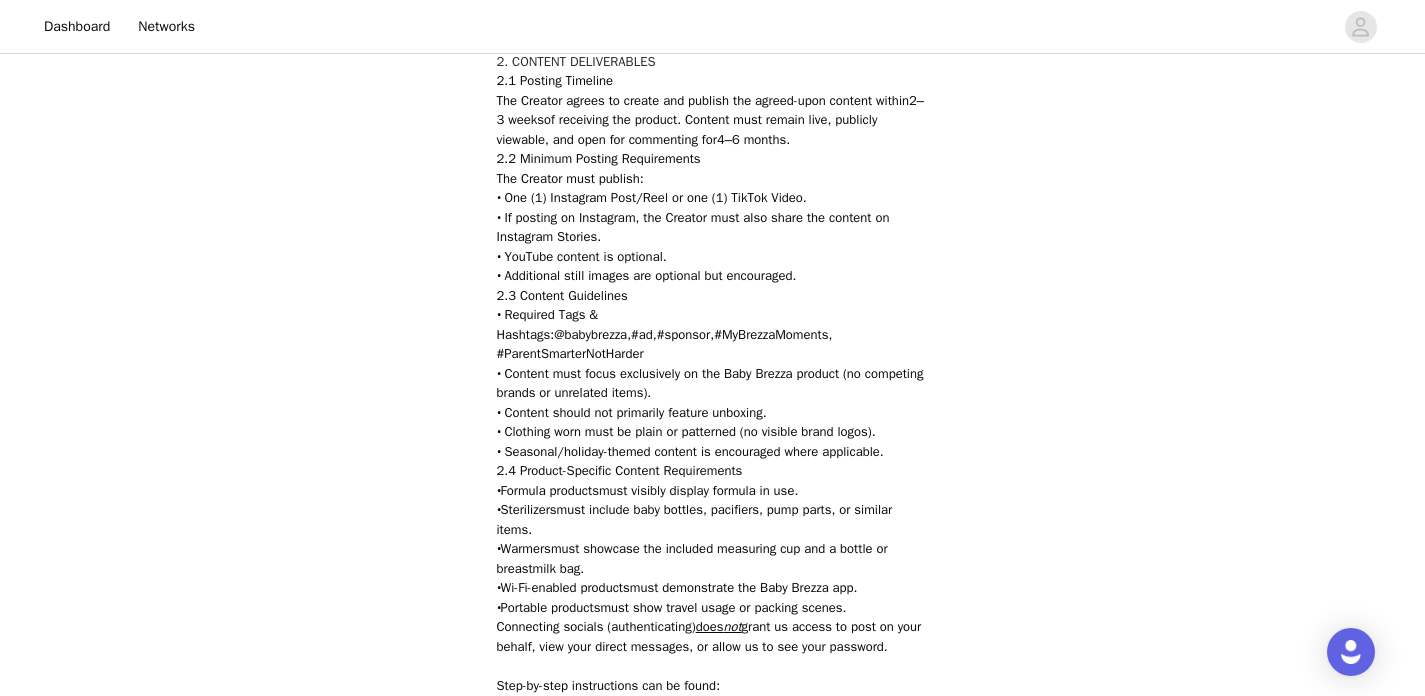 click on "2.1 Posting Timeline The Creator agrees to create and publish the agreed-upon content within  2–3 weeks  of receiving the product. Content must remain live, publicly viewable, and open for commenting for  4–6 months ." at bounding box center [713, 110] 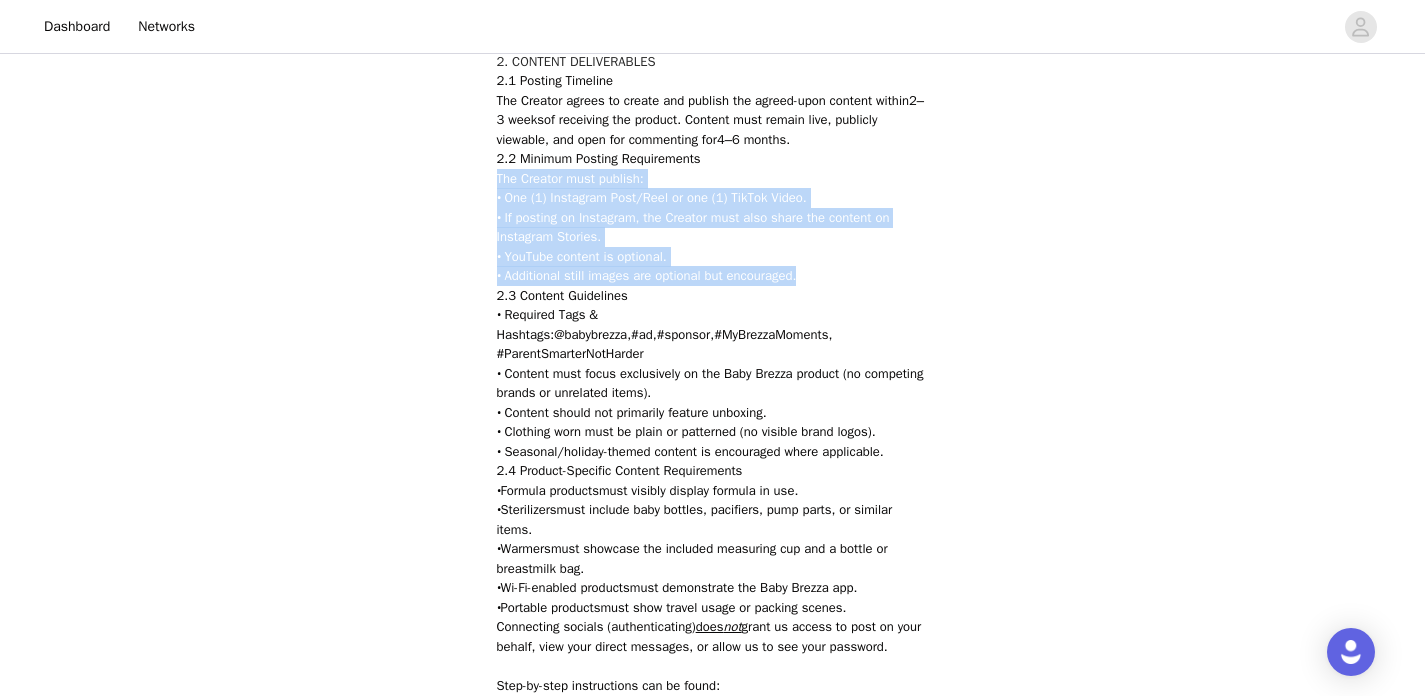 drag, startPoint x: 866, startPoint y: 270, endPoint x: 850, endPoint y: 169, distance: 102.259476 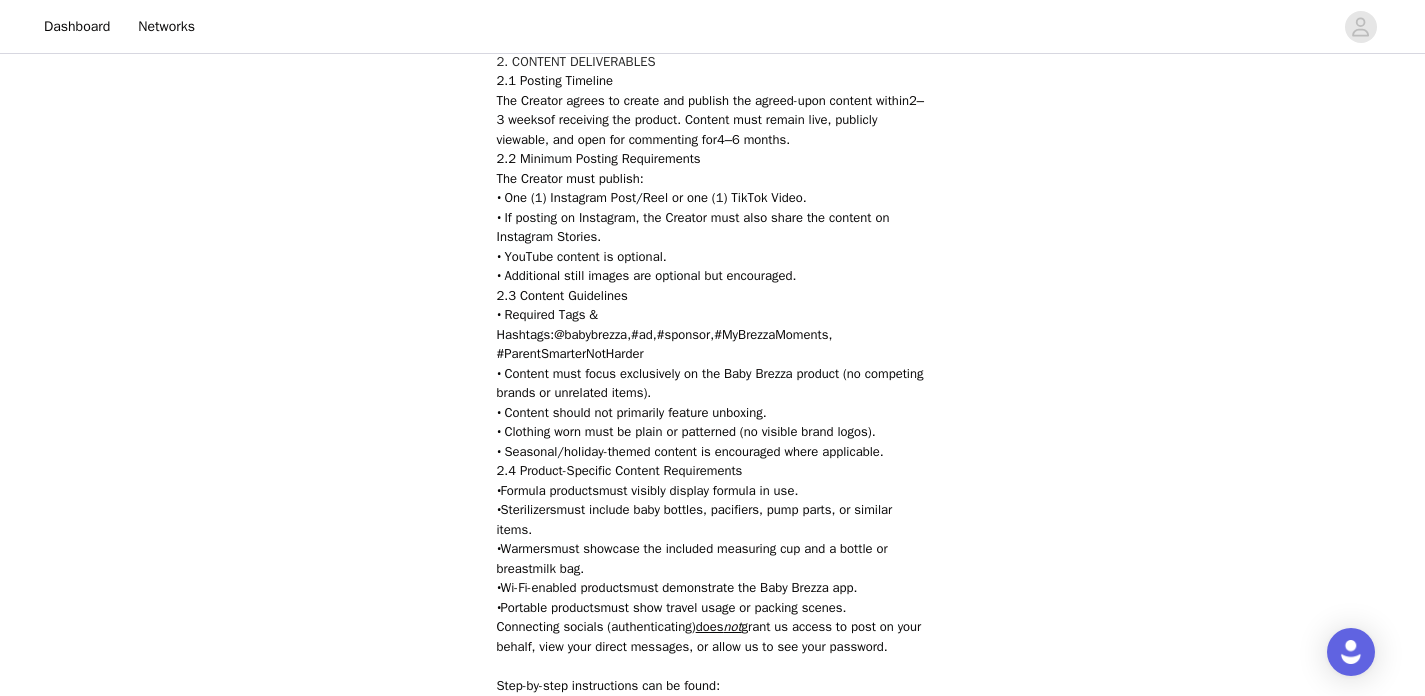 click on "2.2 Minimum Posting Requirements The Creator must publish: • One (1) Instagram Post/Reel or one (1) TikTok Video. • If posting on Instagram, the Creator must also share the content on Instagram Stories. • YouTube content is optional. • Additional still images are optional but encouraged." at bounding box center (713, 217) 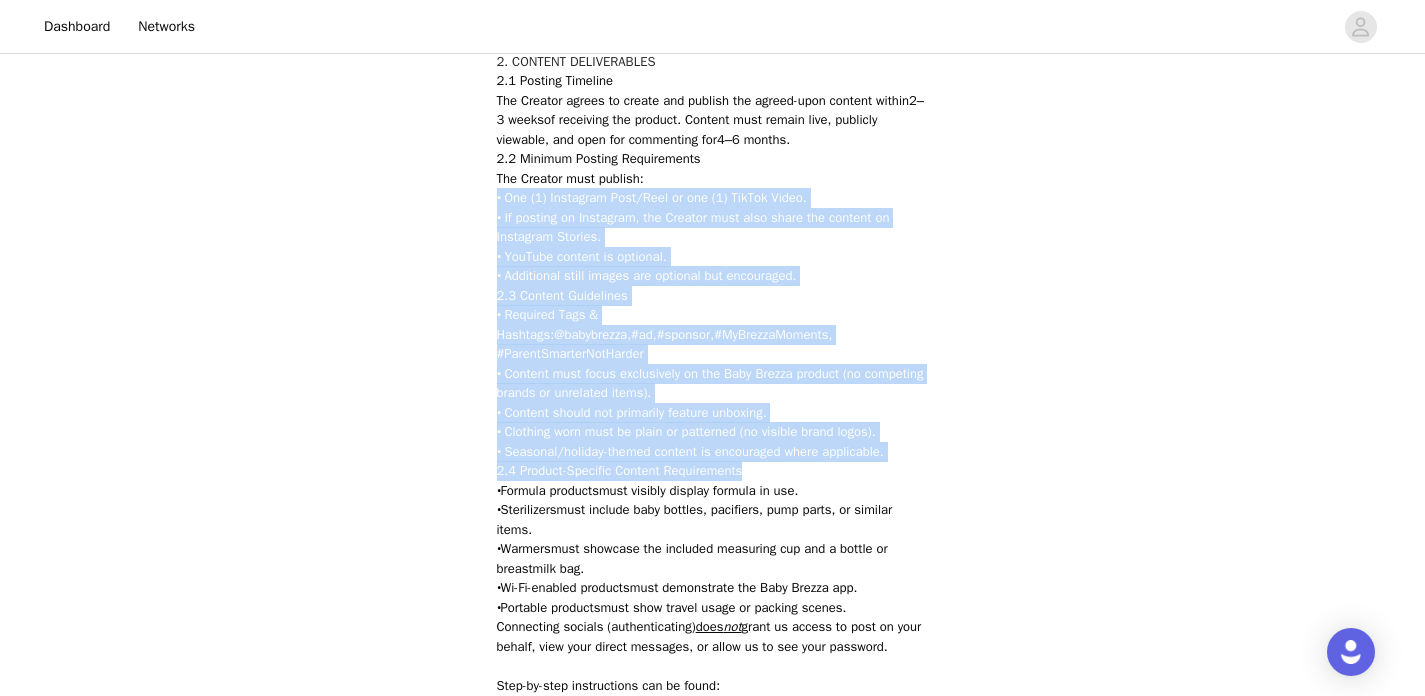 drag, startPoint x: 973, startPoint y: 368, endPoint x: 943, endPoint y: 466, distance: 102.48902 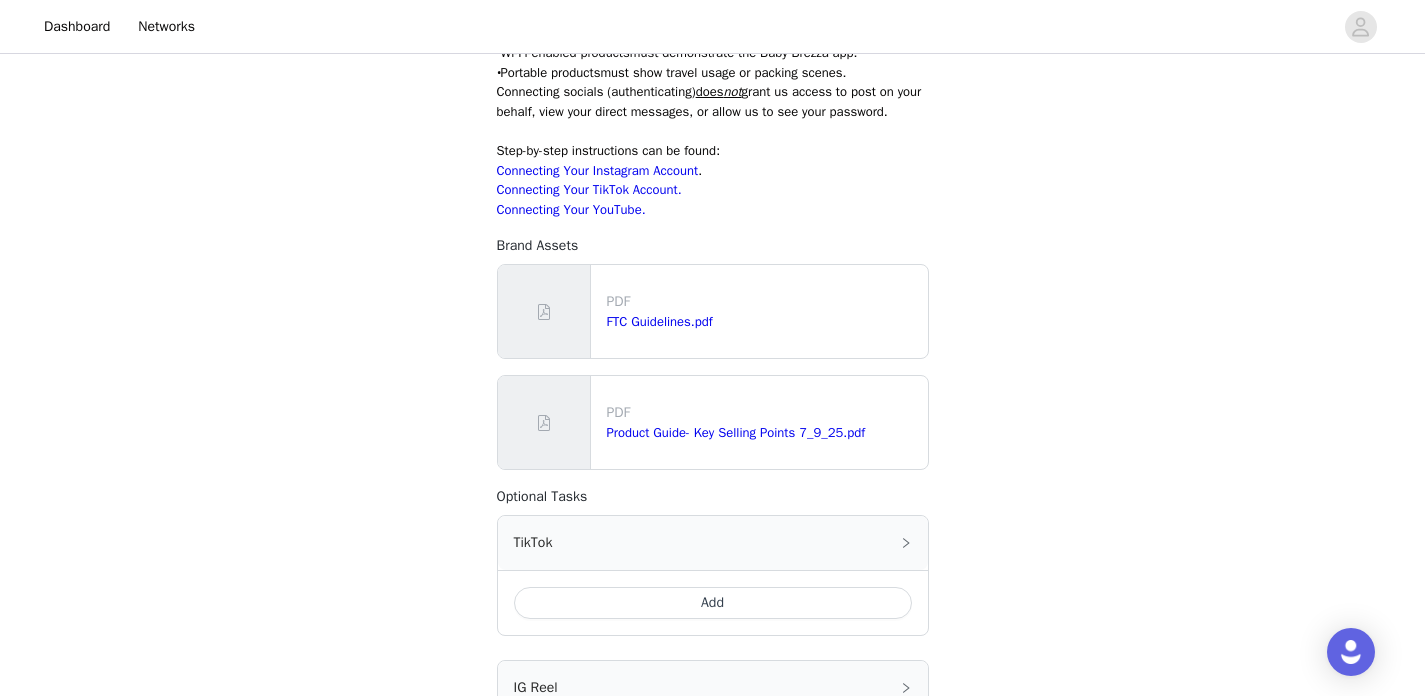 scroll, scrollTop: 854, scrollLeft: 0, axis: vertical 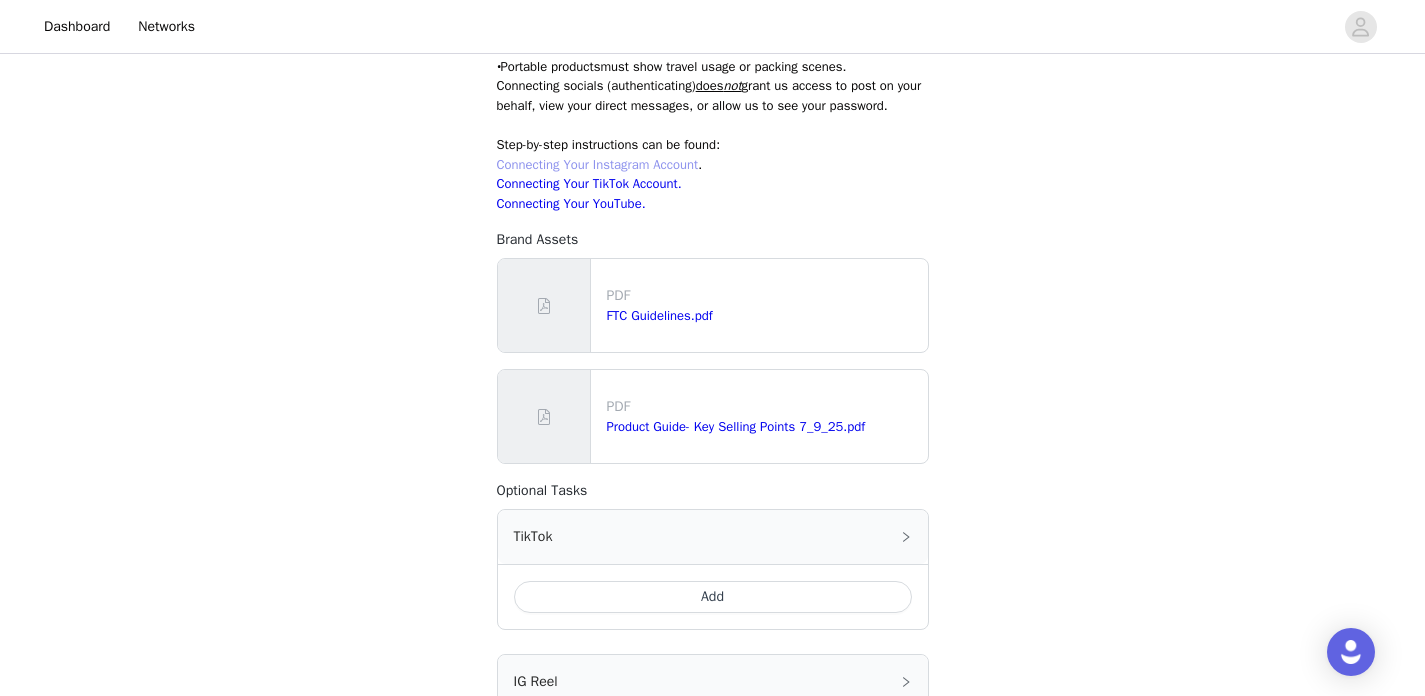 click on "Connecting Your Instagram Account" at bounding box center (598, 164) 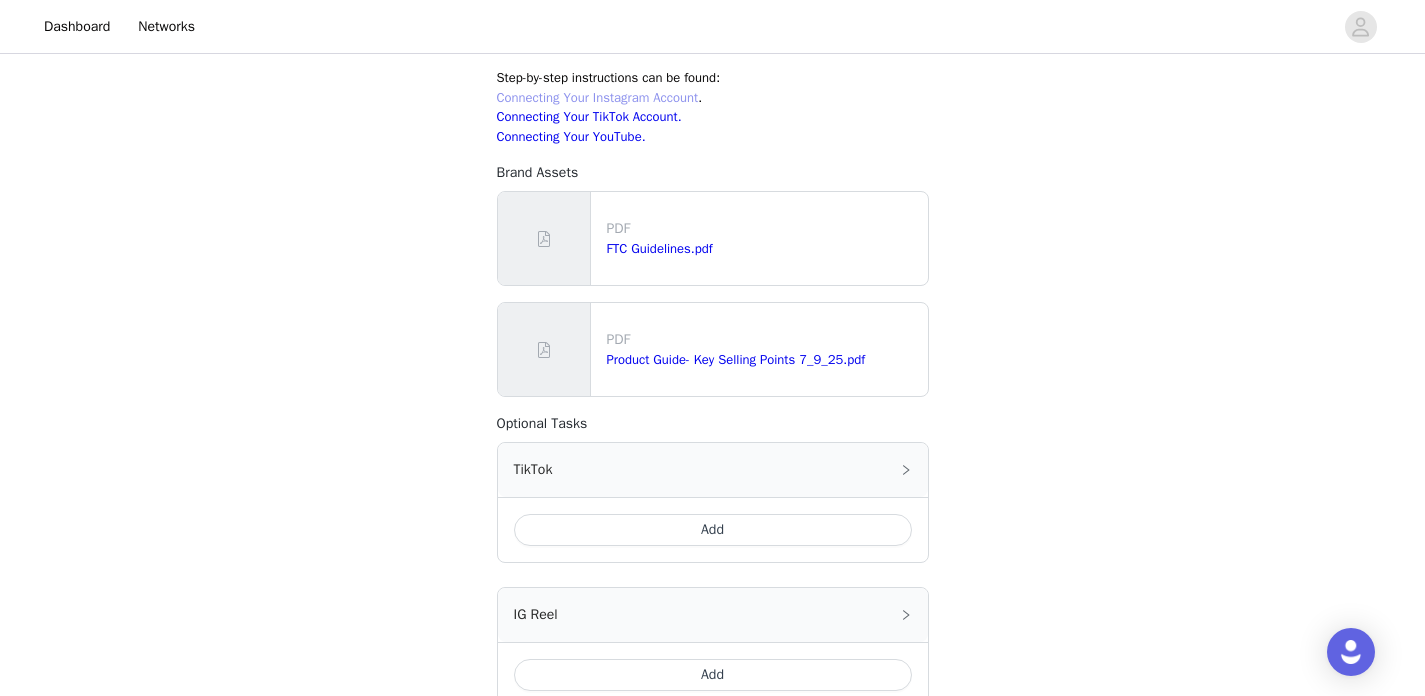 scroll, scrollTop: 1178, scrollLeft: 0, axis: vertical 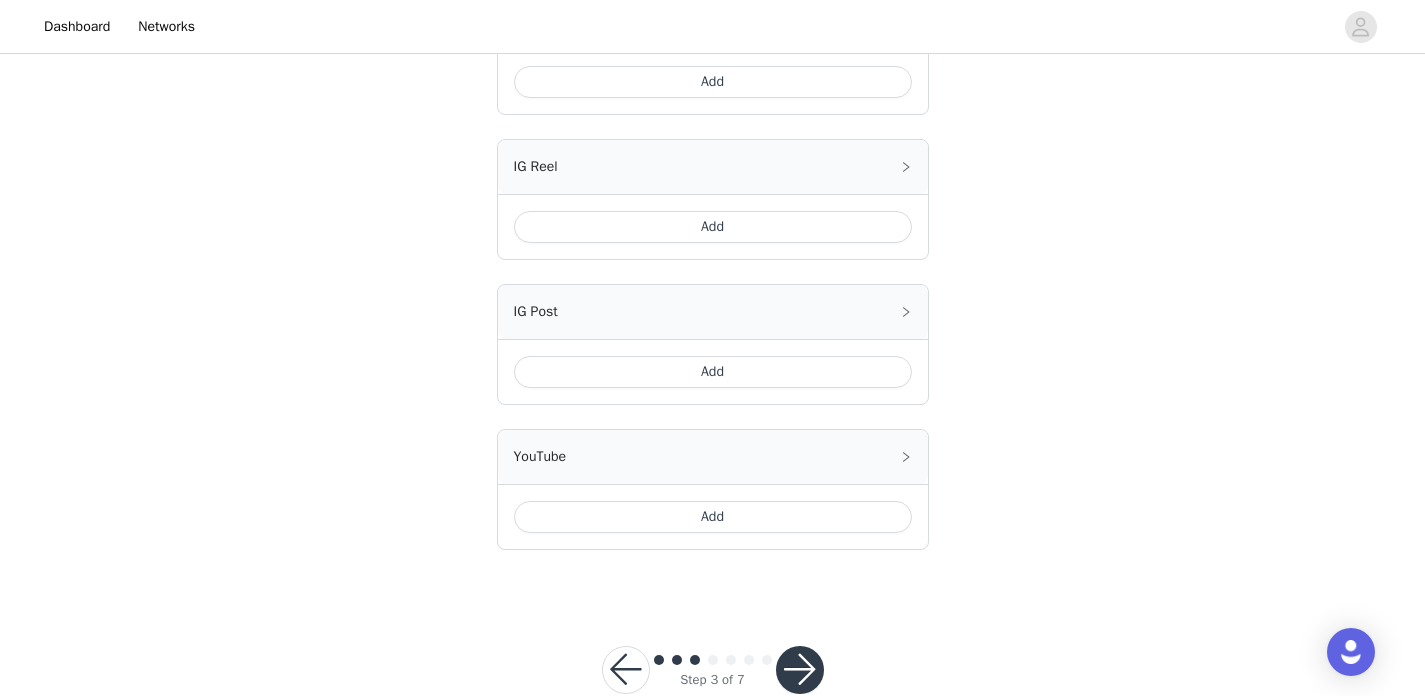 click on "IG Post" at bounding box center (713, 312) 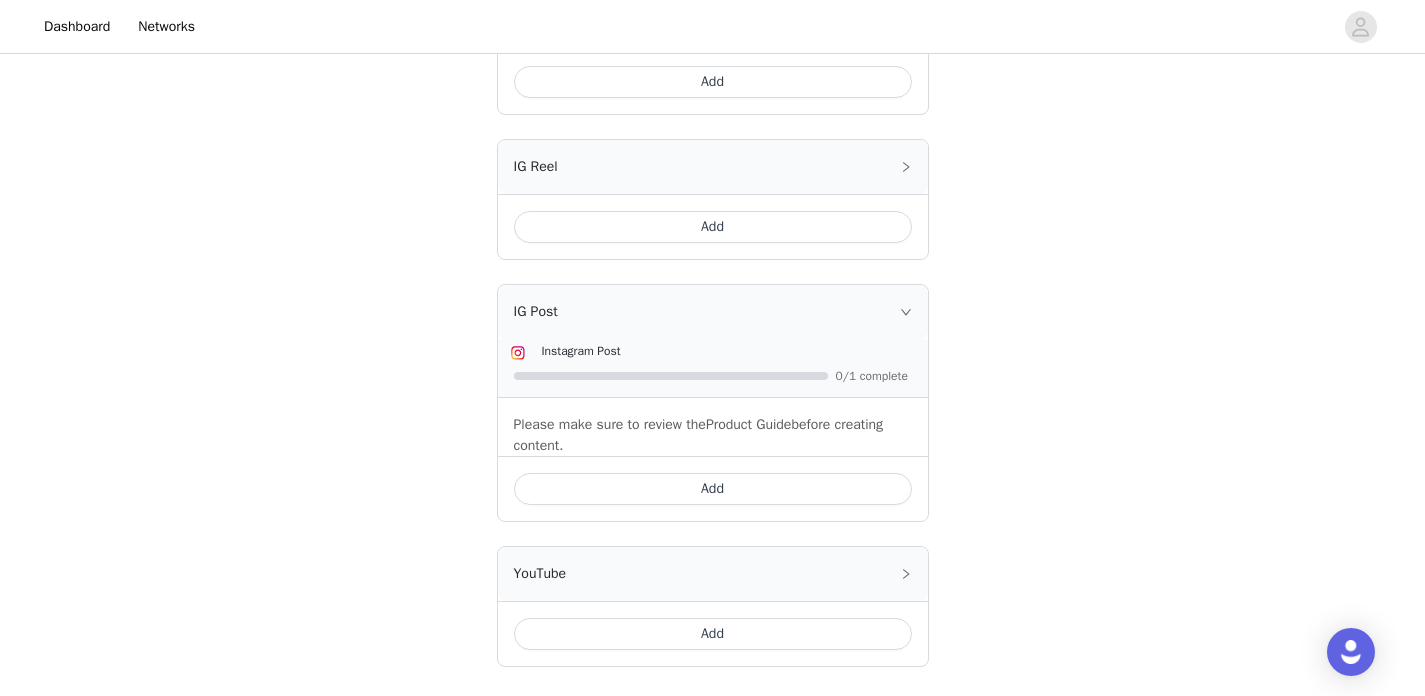 click on "STEP 3 OF 7
Task Requirements
Include the following in your post    Hashtag in the captions:    #ad, #sponsor, #MyBrezzaMoments, #ParentSmarterNotHarder    Mention in the caption:    @babybrezza       Task Instructions
2. CONTENT DELIVERABLES
2.1 Posting Timeline The Creator agrees to create and publish the agreed-upon content within  2–3 weeks  of receiving the product. Content must remain live, publicly viewable, and open for commenting for  4–6 months .
2.2 Minimum Posting Requirements The Creator must publish: • One (1) Instagram Post/Reel or one (1) TikTok Video. • If posting on Instagram, the Creator must also share the content on Instagram Stories. • YouTube content is optional. • Additional still images are optional but encouraged.
2.3 Content Guidelines • Required Tags & Hashtags:  @babybrezza ,  #ad ,  #sponsor ,  #MyBrezzaMoments, #ParentSmarterNotHarder
•  •  •" at bounding box center (712, -298) 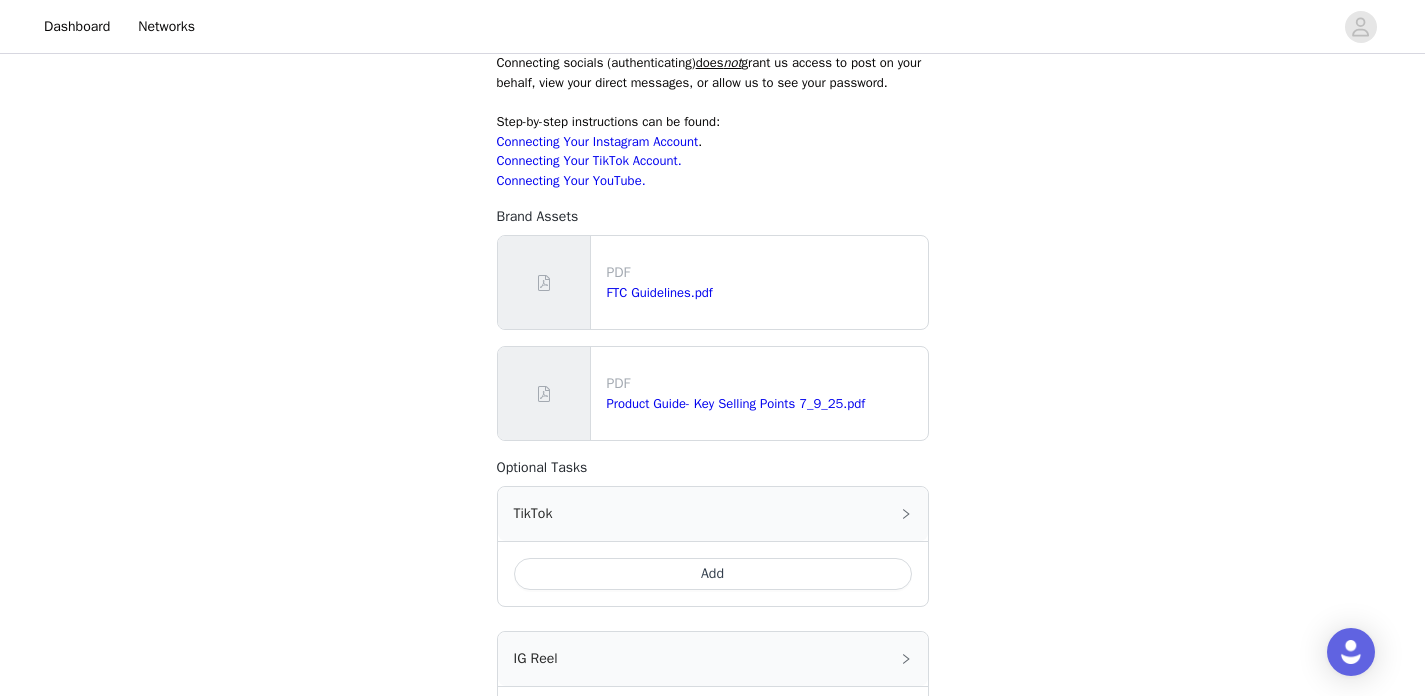 scroll, scrollTop: 1516, scrollLeft: 0, axis: vertical 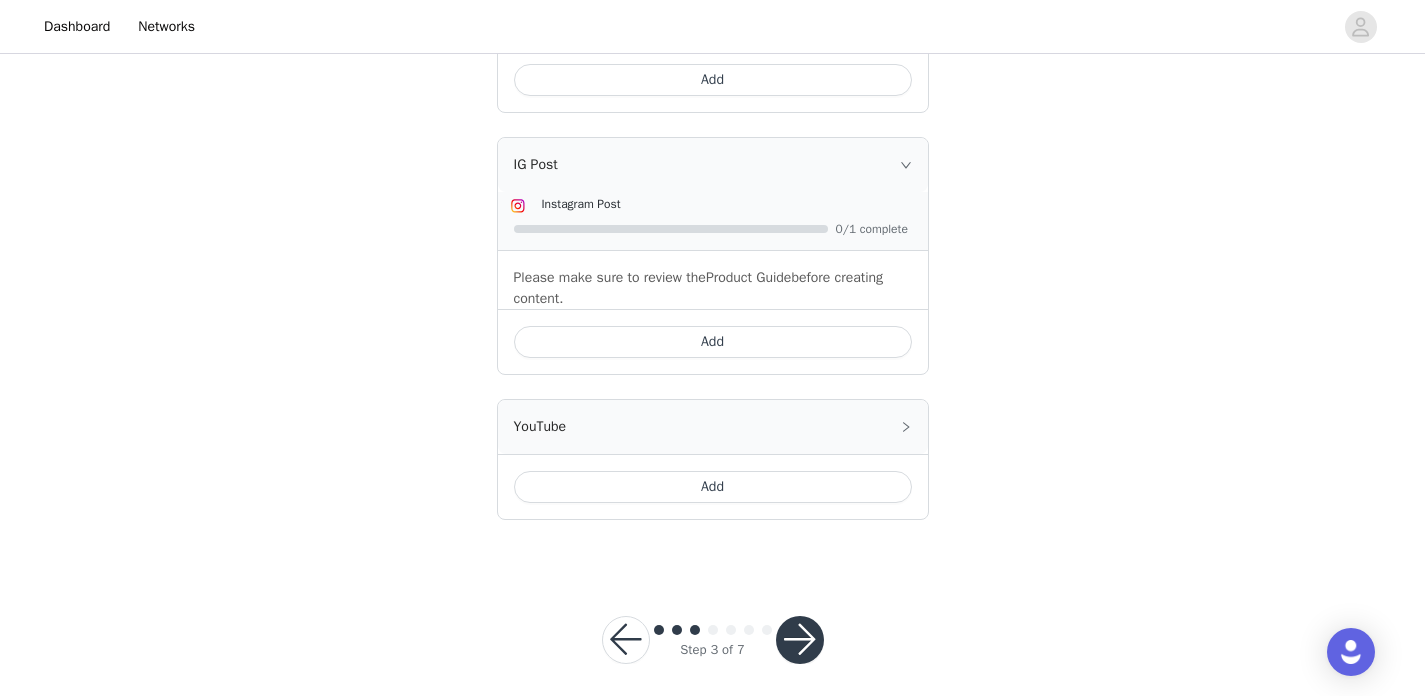 click at bounding box center (800, 640) 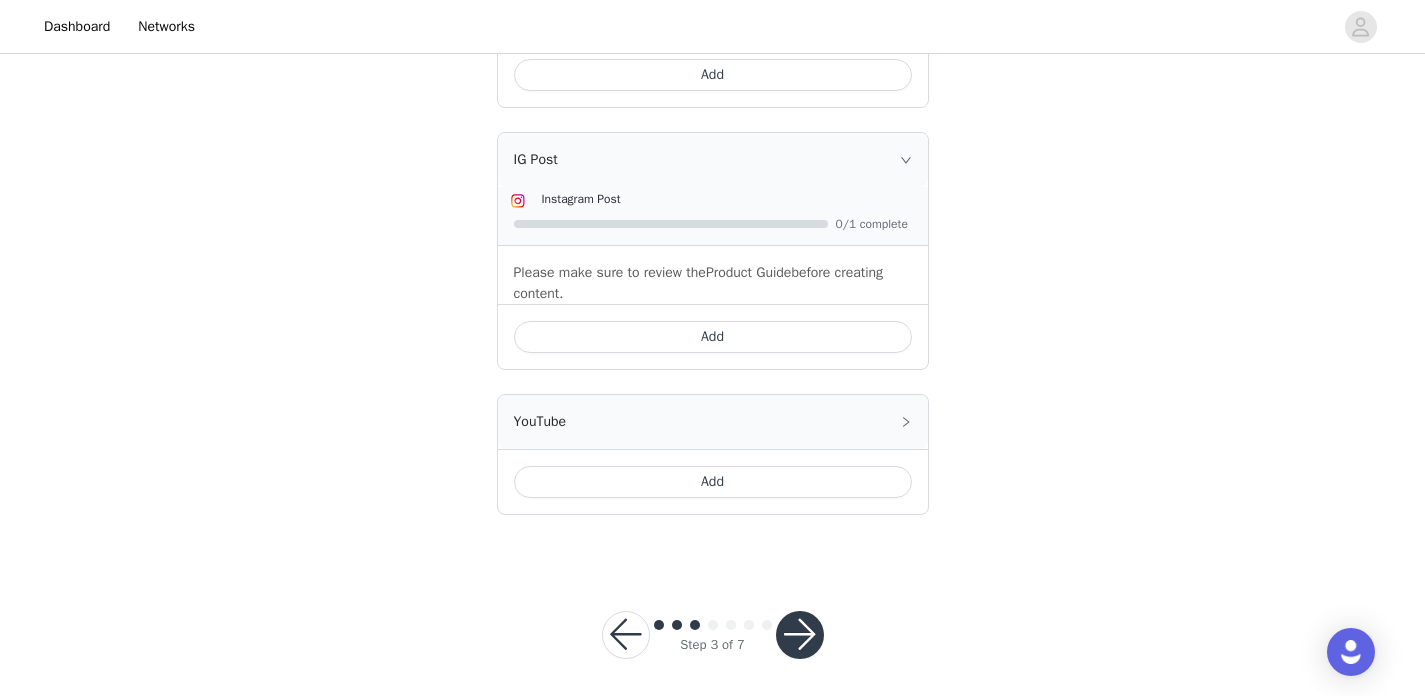 scroll, scrollTop: 1551, scrollLeft: 0, axis: vertical 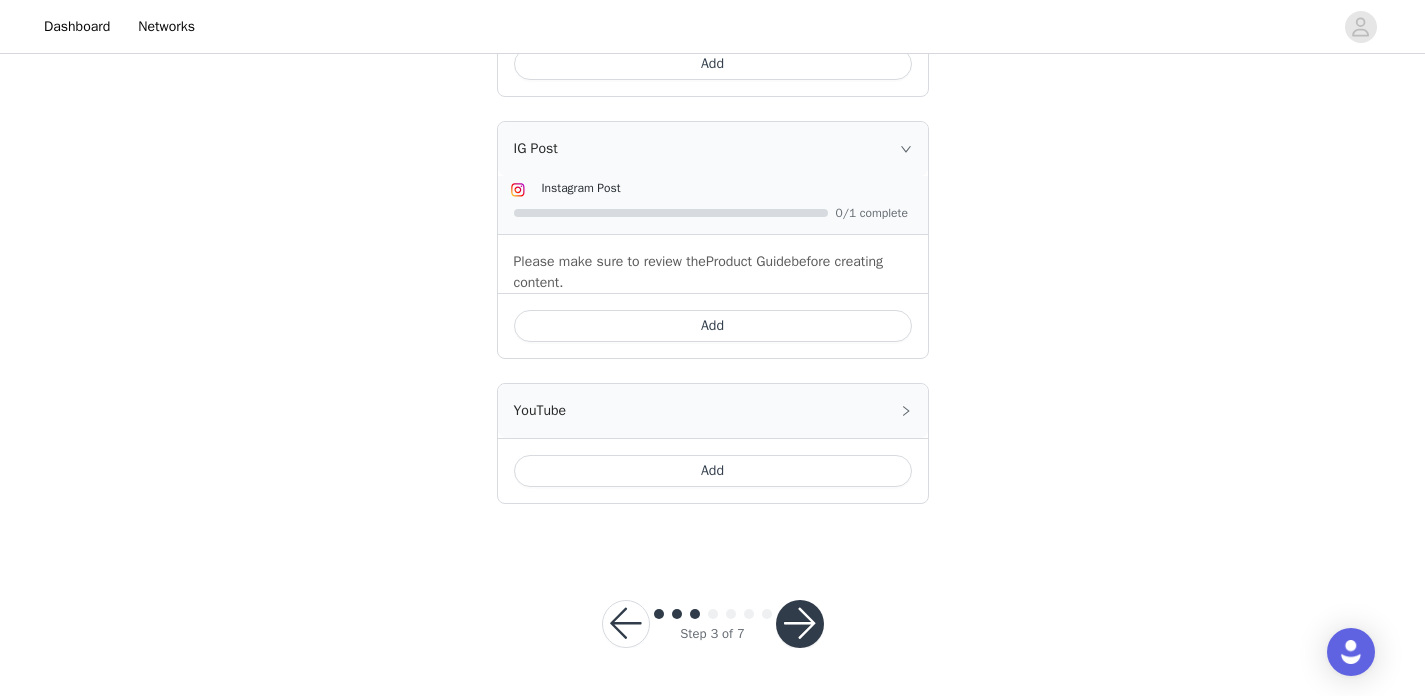 click at bounding box center (800, 624) 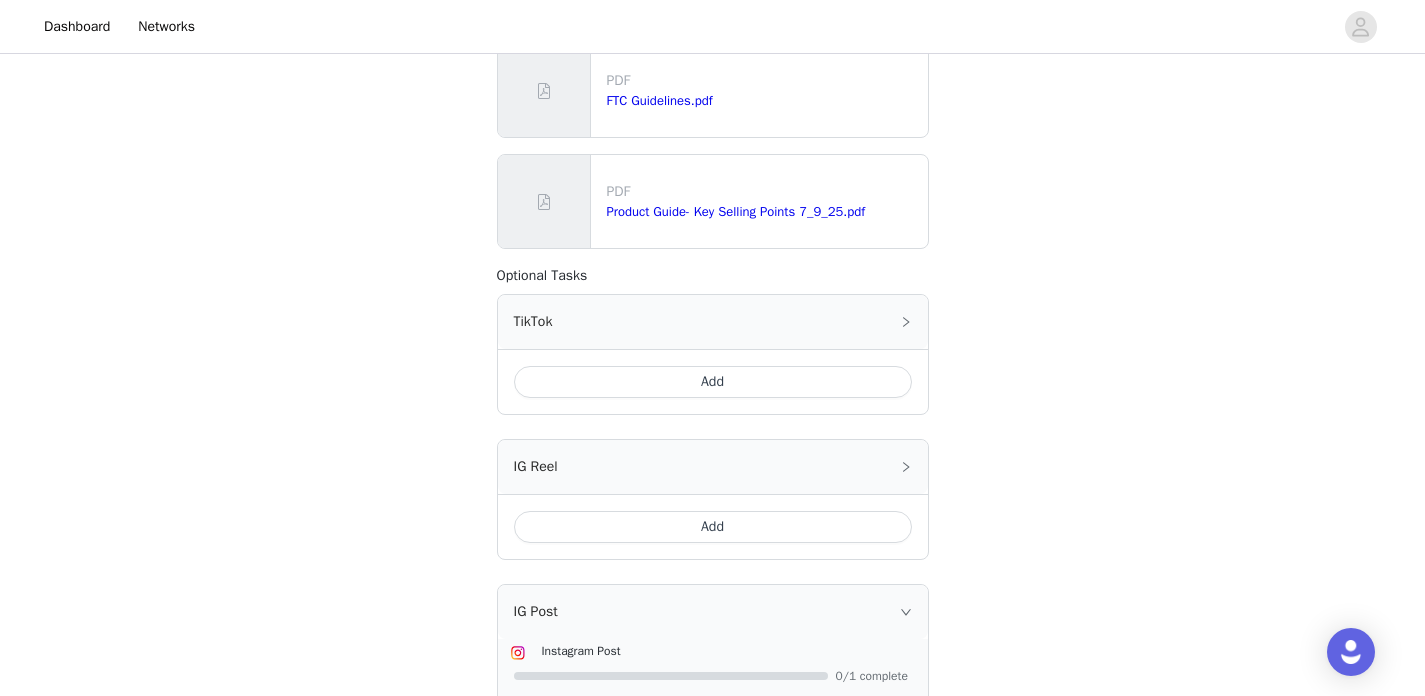 scroll, scrollTop: 1352, scrollLeft: 0, axis: vertical 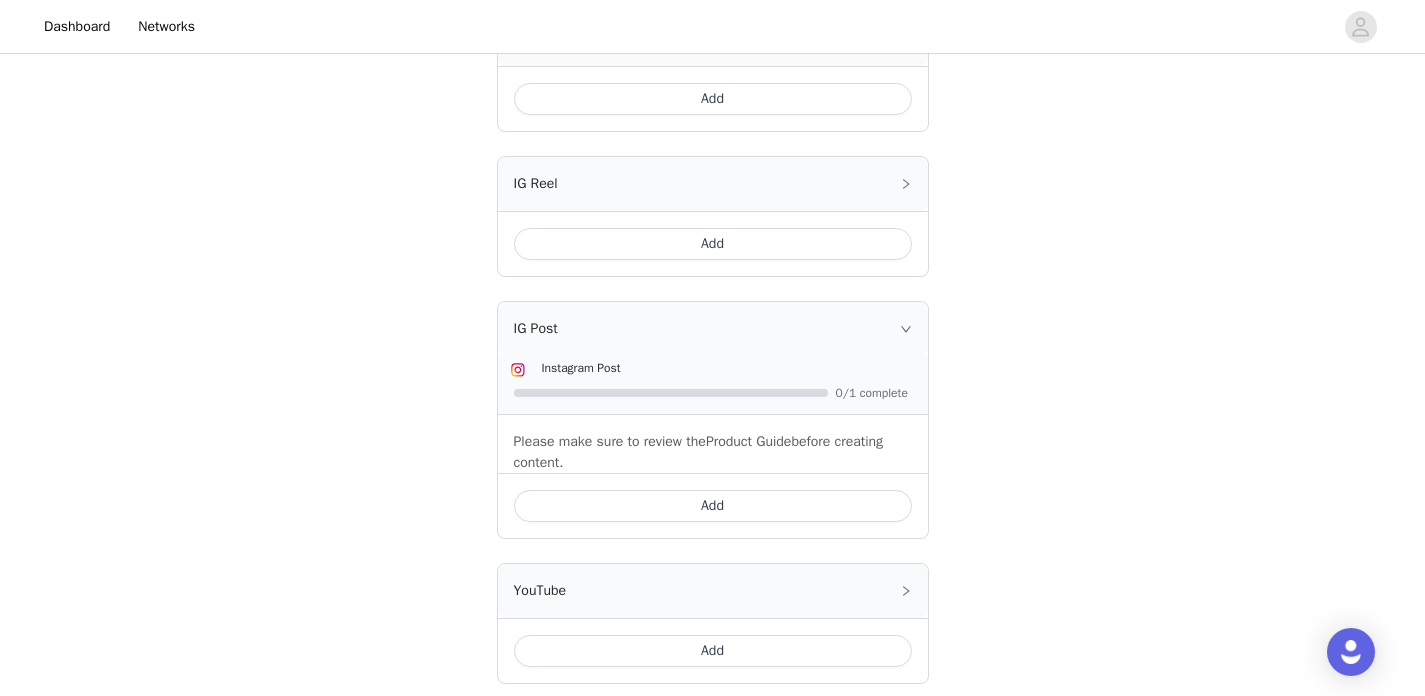 click on "Add" at bounding box center (713, 244) 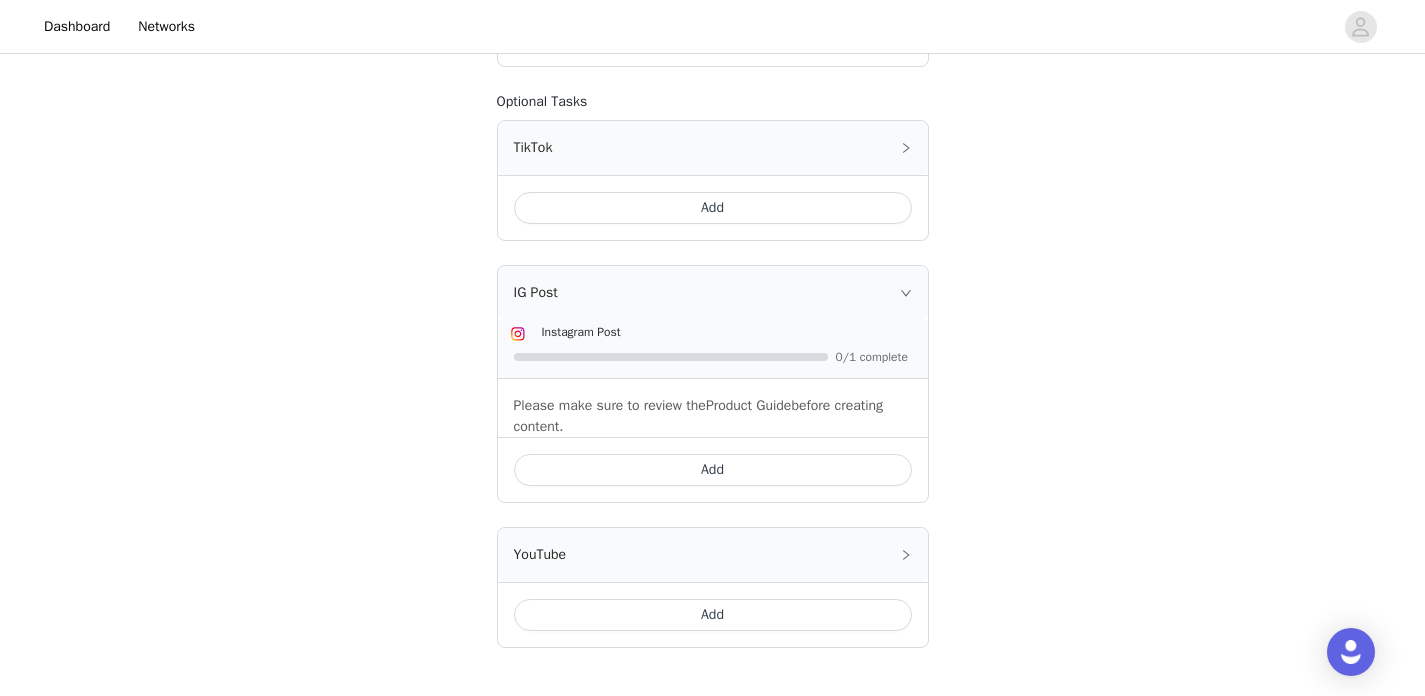 scroll, scrollTop: 1643, scrollLeft: 0, axis: vertical 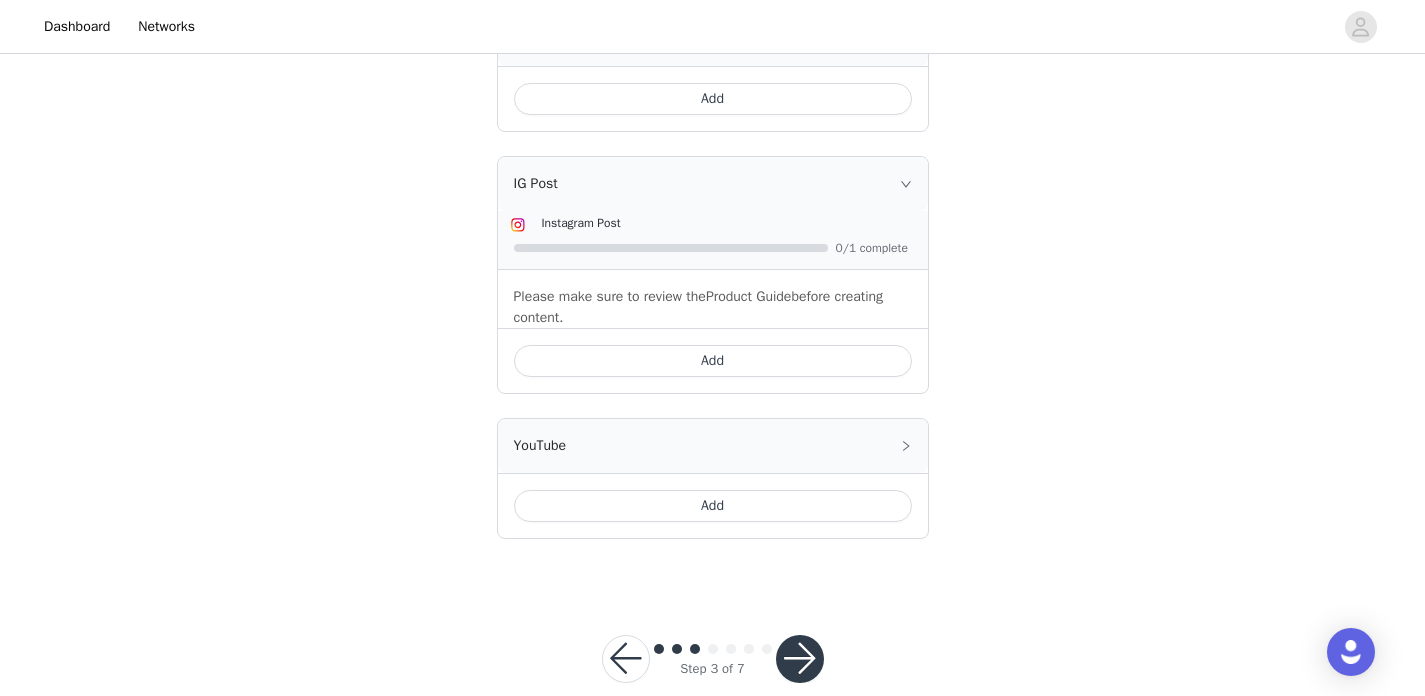 click 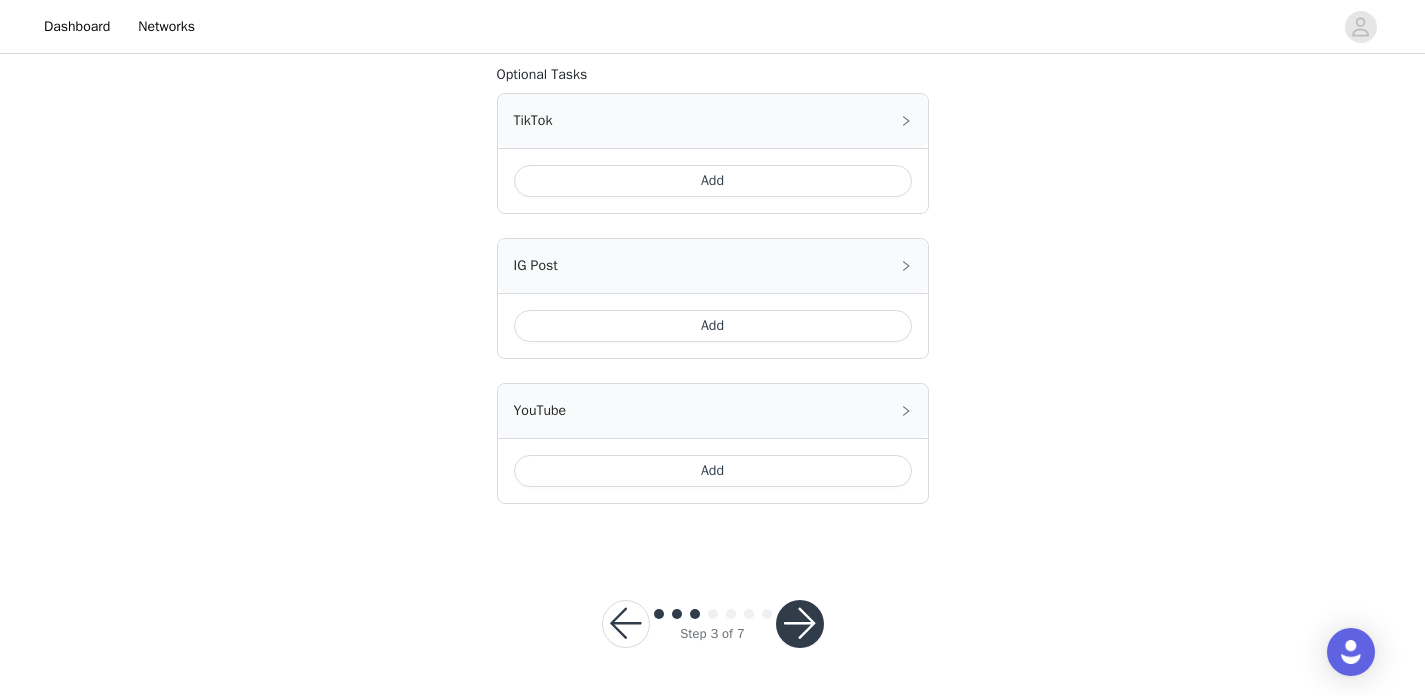 scroll, scrollTop: 1189, scrollLeft: 0, axis: vertical 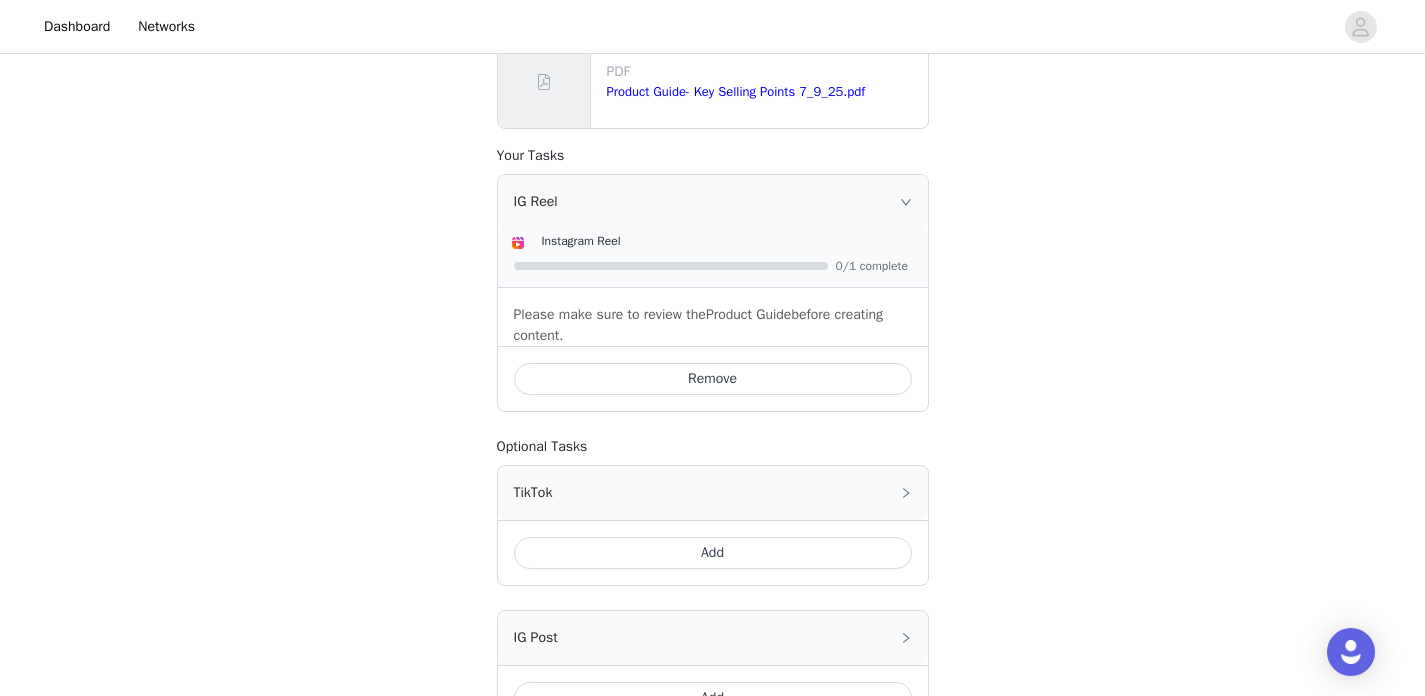 click on "IG Reel" at bounding box center (713, 202) 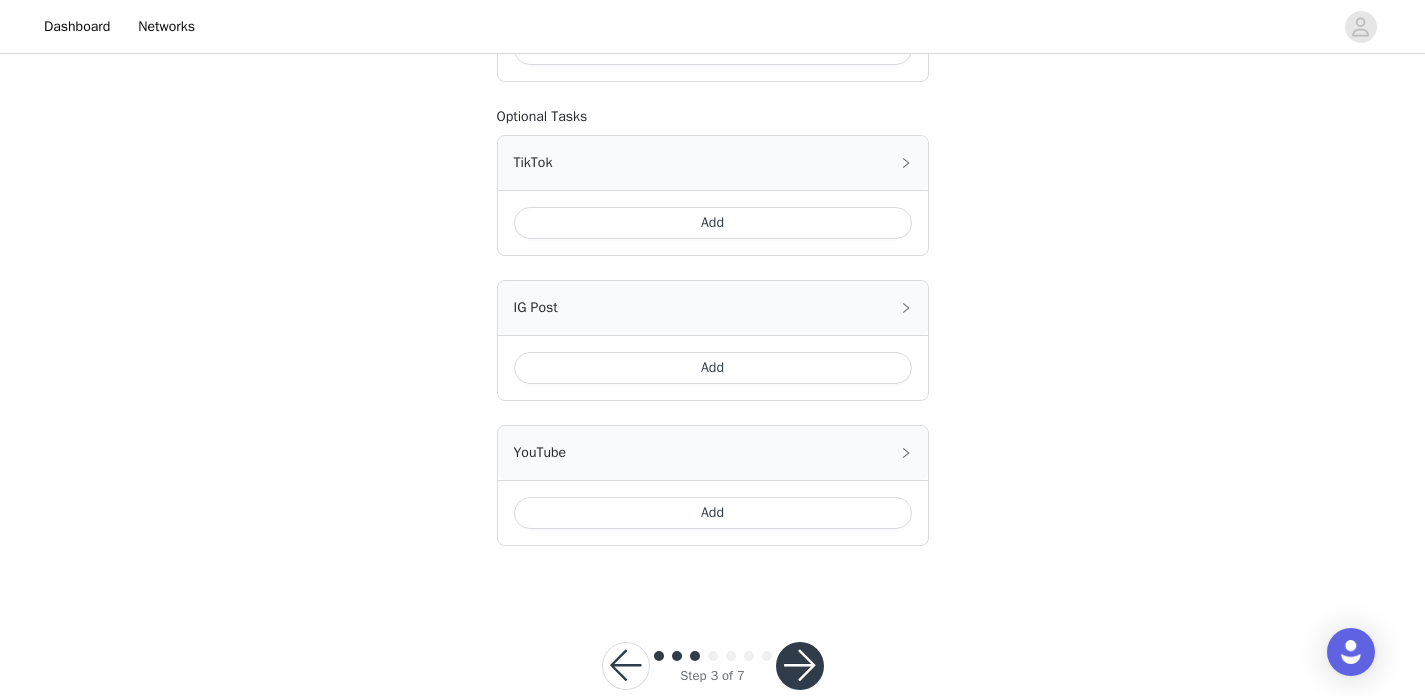 scroll, scrollTop: 1463, scrollLeft: 0, axis: vertical 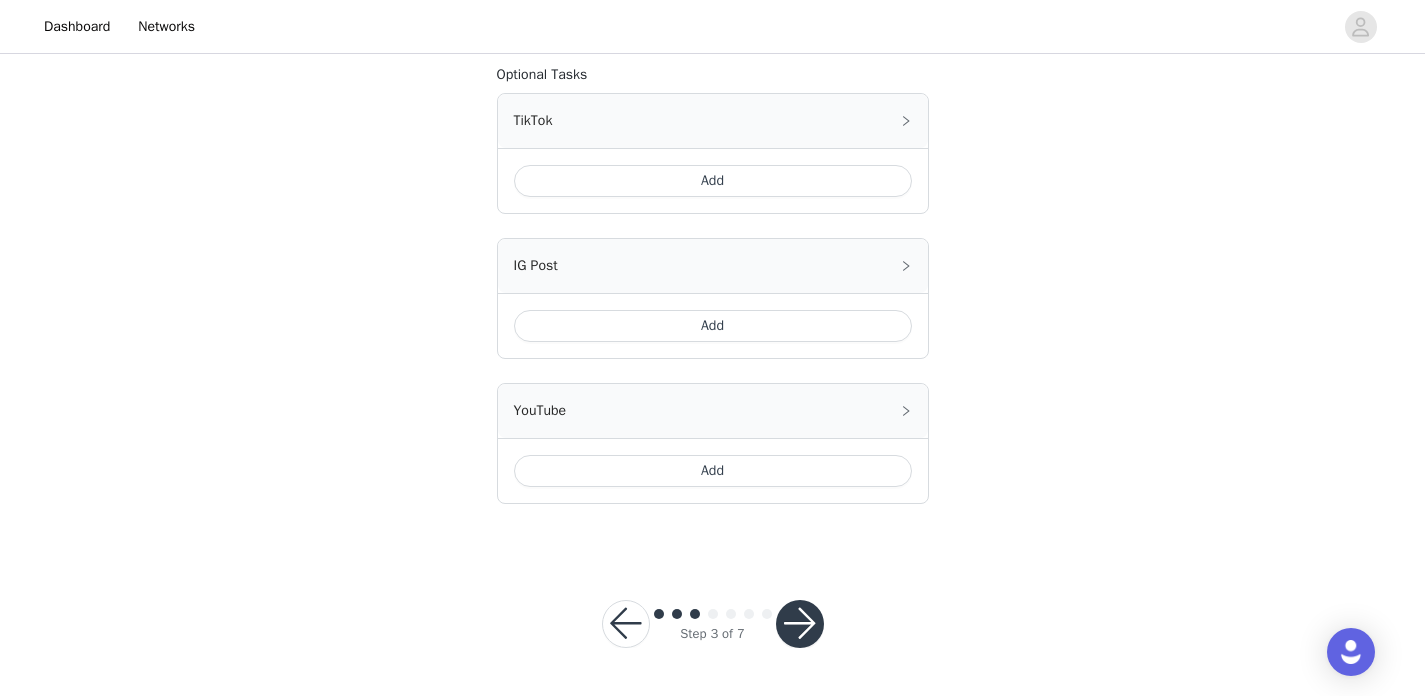 click at bounding box center (800, 624) 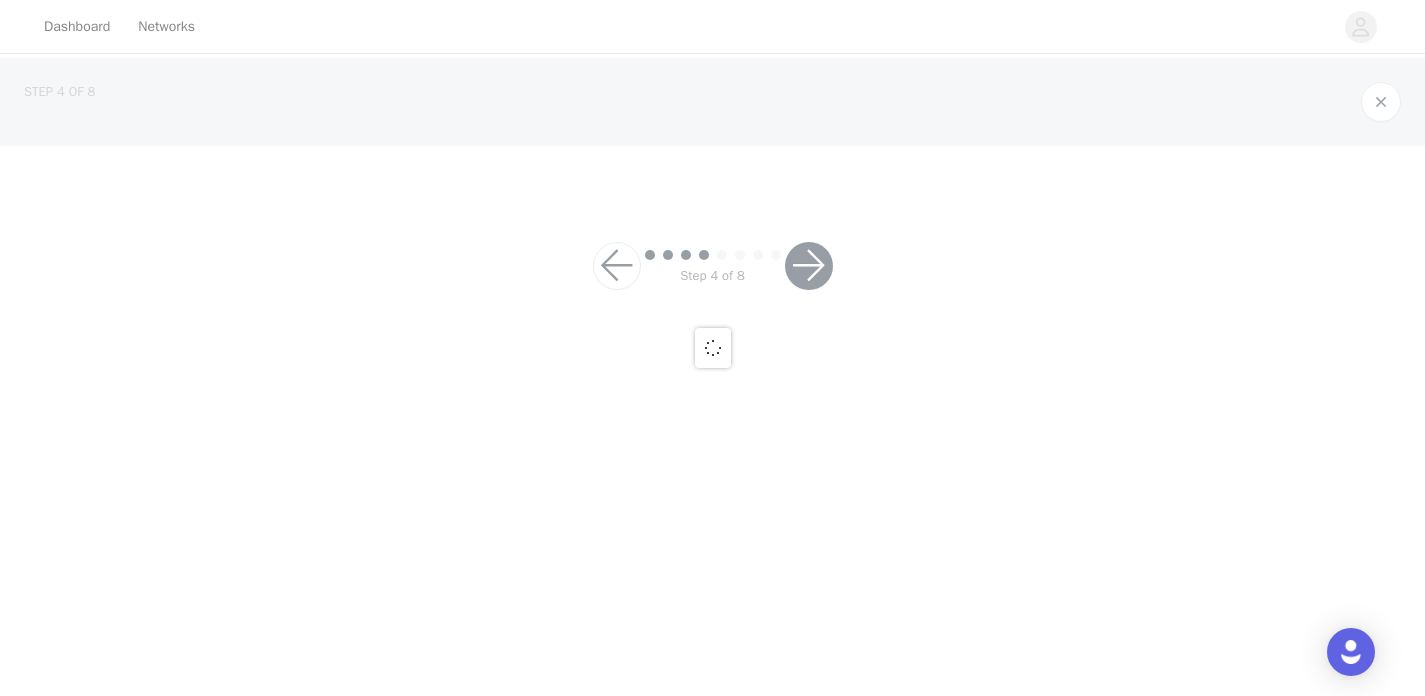 scroll, scrollTop: 0, scrollLeft: 0, axis: both 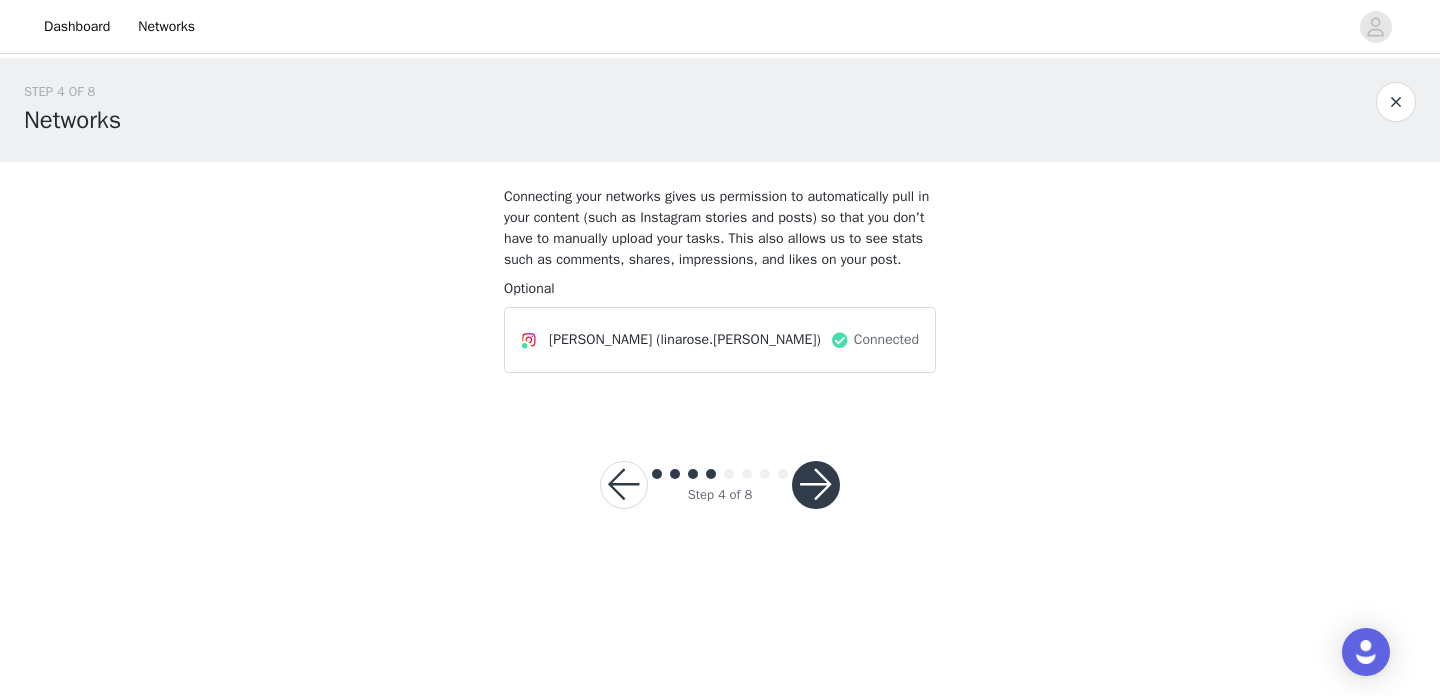 click at bounding box center [816, 485] 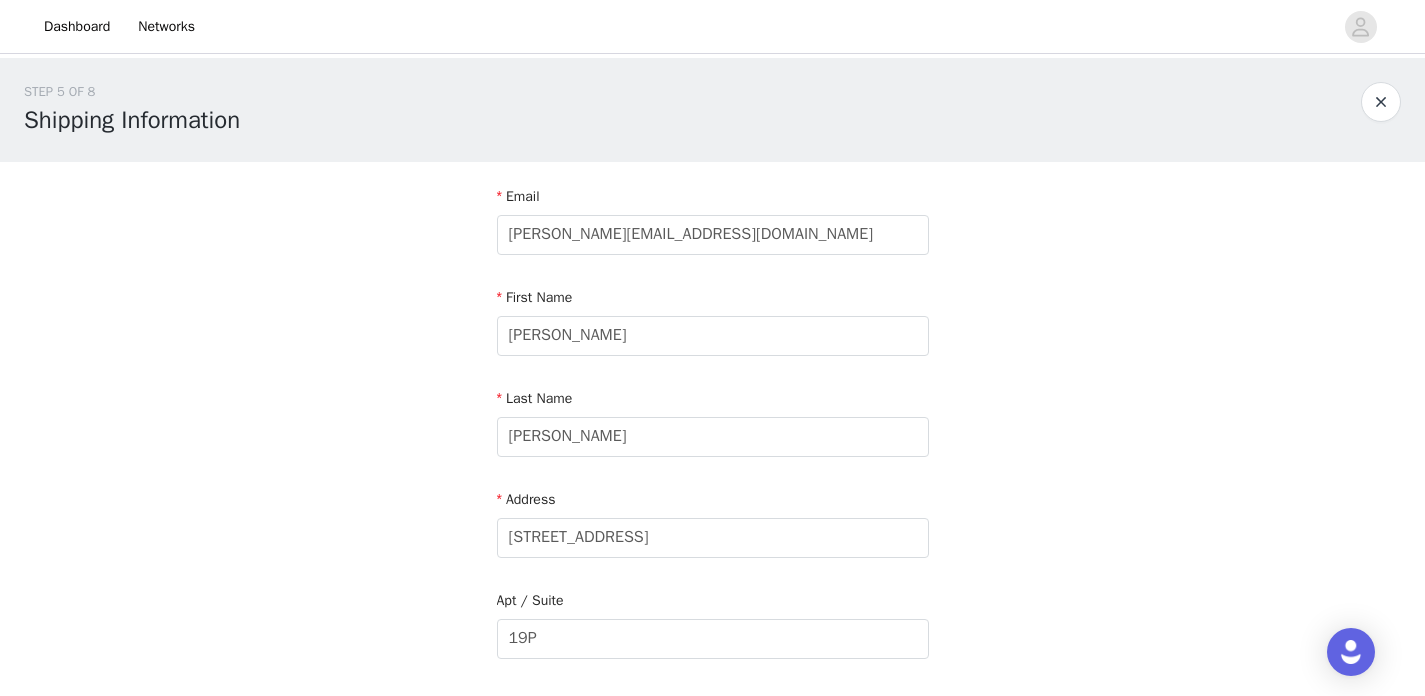 click on "STEP 5 OF 8
Shipping Information
Email [PERSON_NAME][EMAIL_ADDRESS][DOMAIN_NAME]   First Name [PERSON_NAME]   Last Name [PERSON_NAME]   Address [STREET_ADDRESS][US_STATE][US_STATE]   Phone Number [PHONE_NUMBER]" at bounding box center (712, 639) 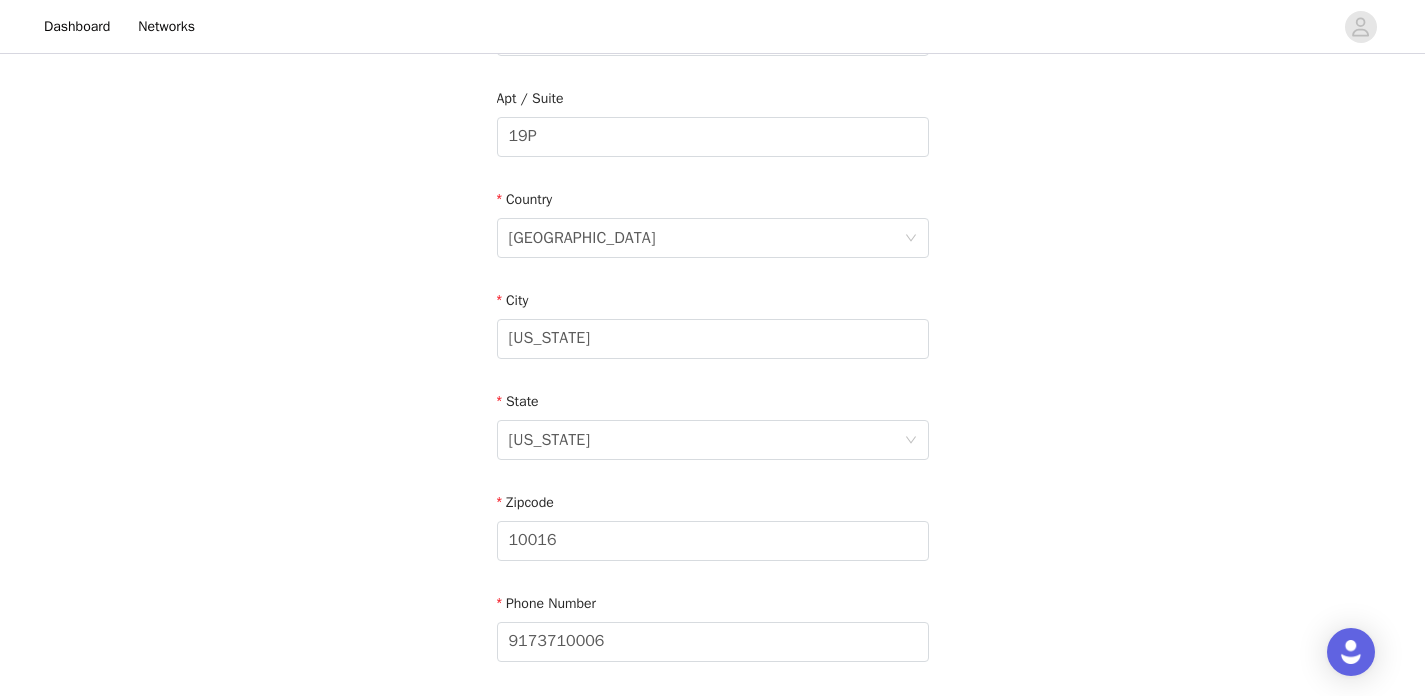 scroll, scrollTop: 667, scrollLeft: 0, axis: vertical 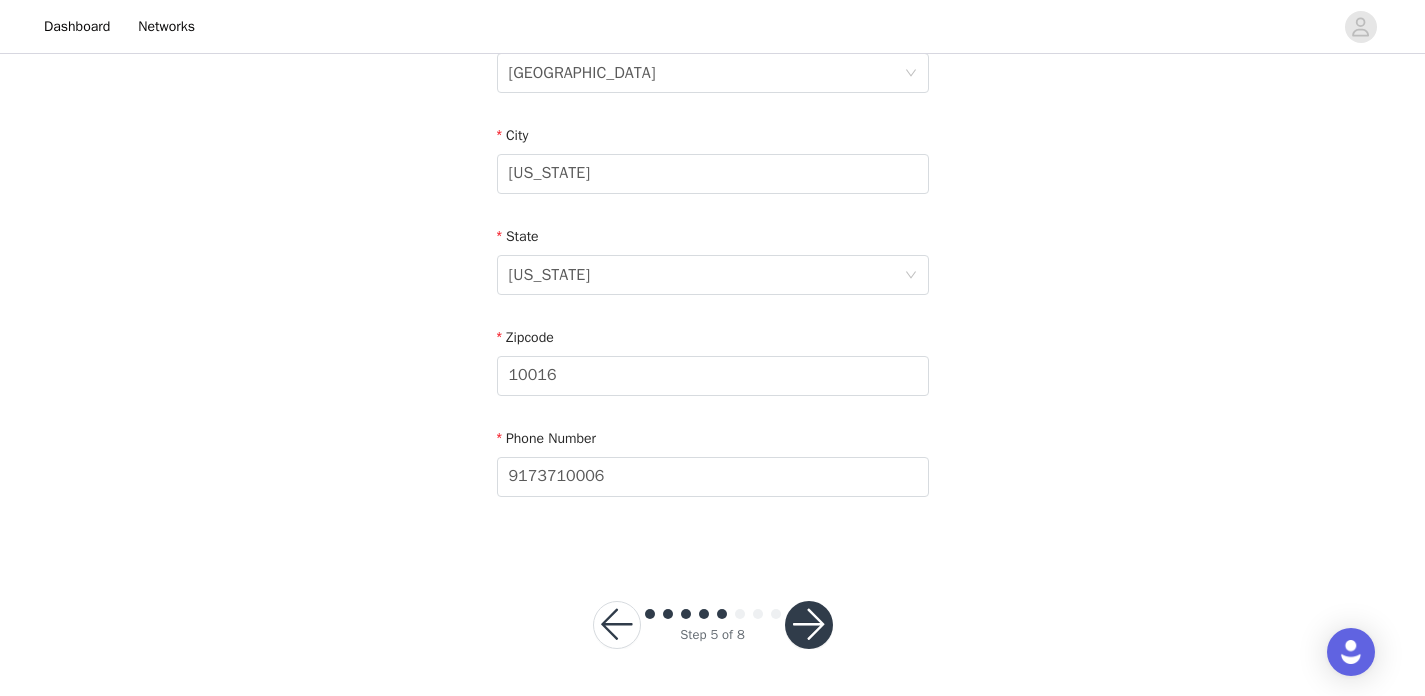 click at bounding box center (809, 625) 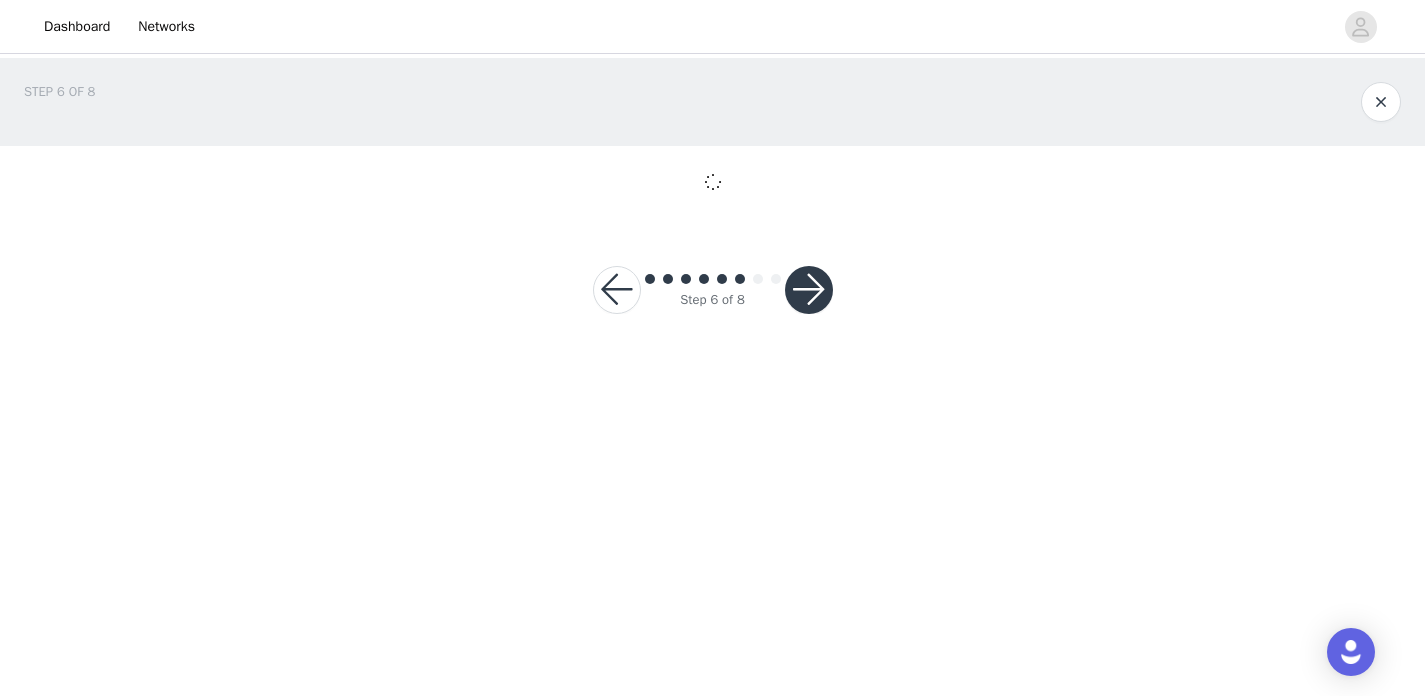 scroll, scrollTop: 0, scrollLeft: 0, axis: both 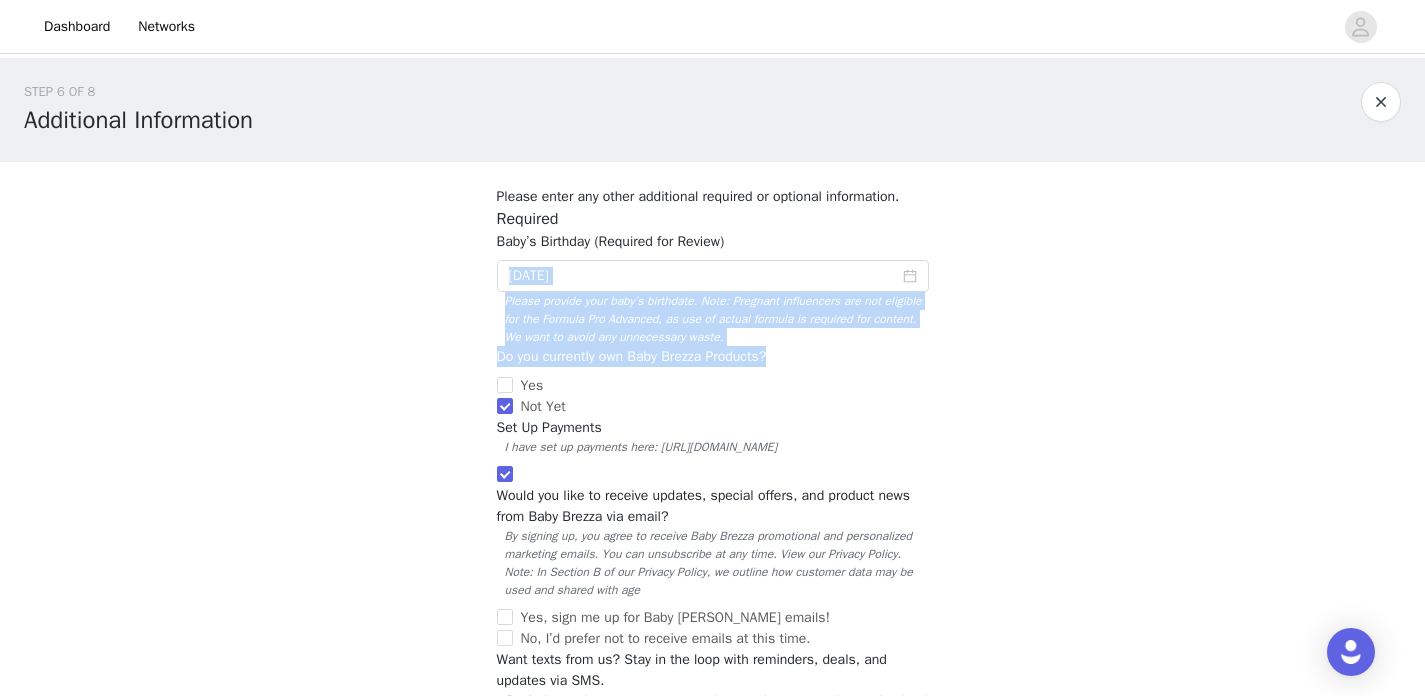 drag, startPoint x: 1019, startPoint y: 264, endPoint x: 1016, endPoint y: 359, distance: 95.047356 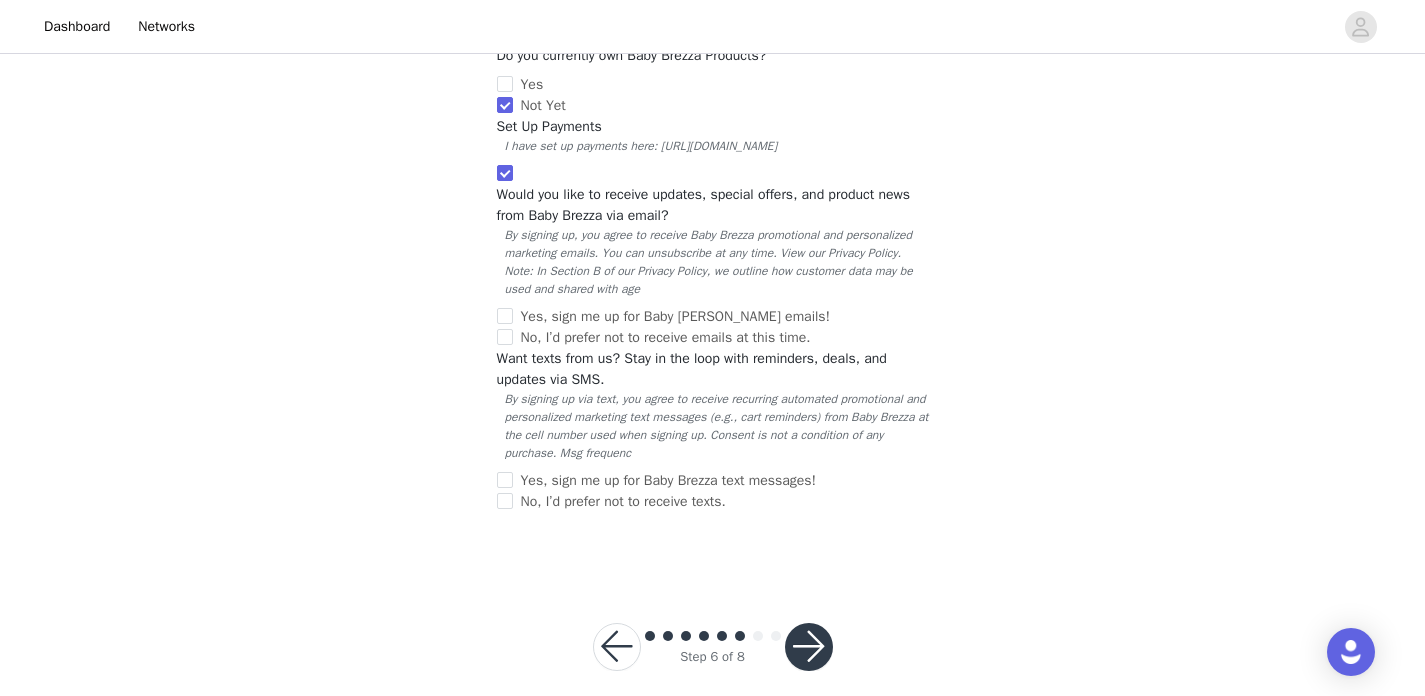 scroll, scrollTop: 333, scrollLeft: 0, axis: vertical 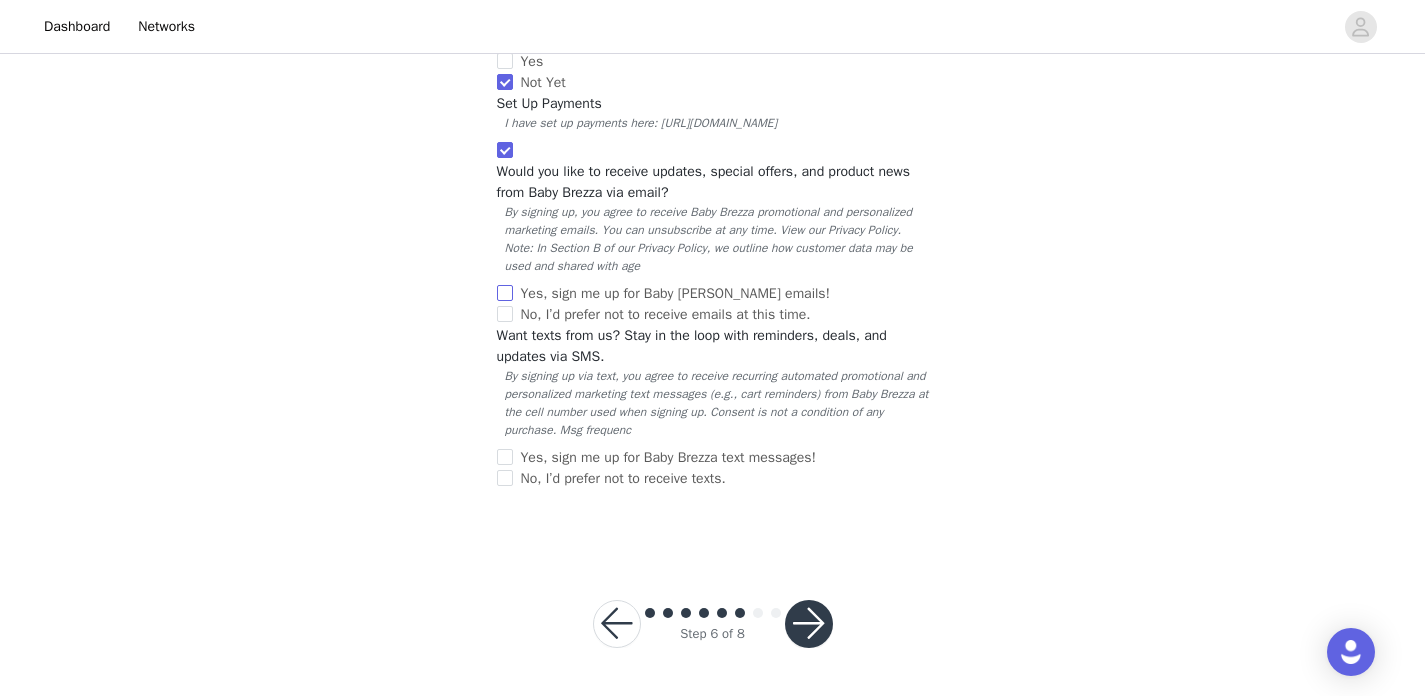 click on "Yes, sign me up for Baby [PERSON_NAME] emails!" at bounding box center [505, 293] 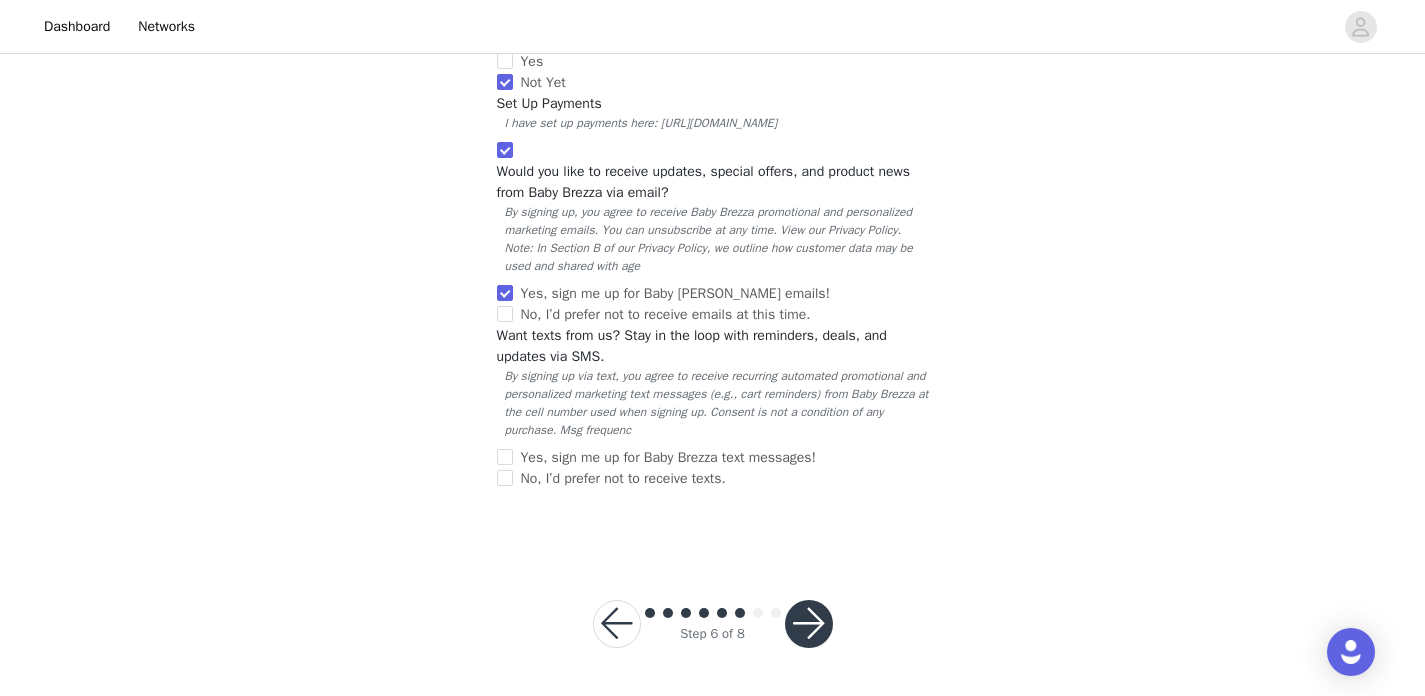 scroll, scrollTop: 341, scrollLeft: 0, axis: vertical 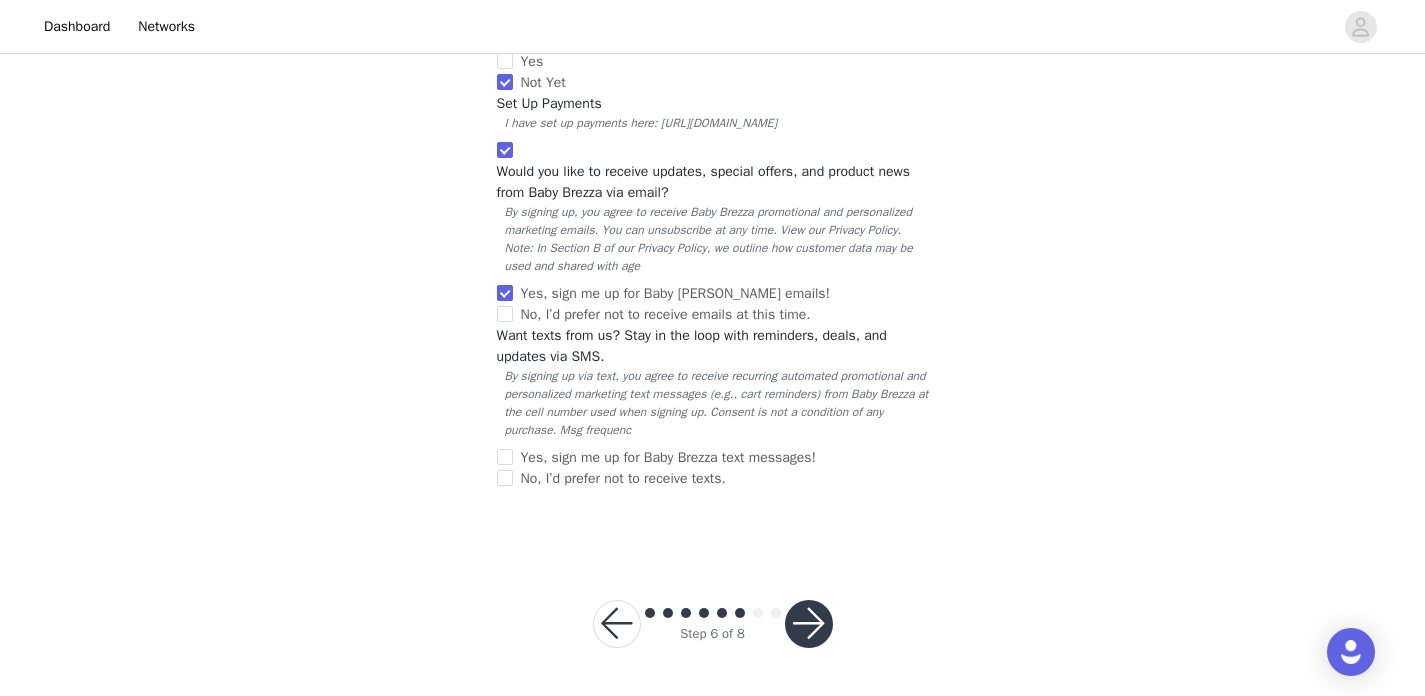 click on "Yes, sign me up for Baby [PERSON_NAME] emails!" at bounding box center [505, 293] 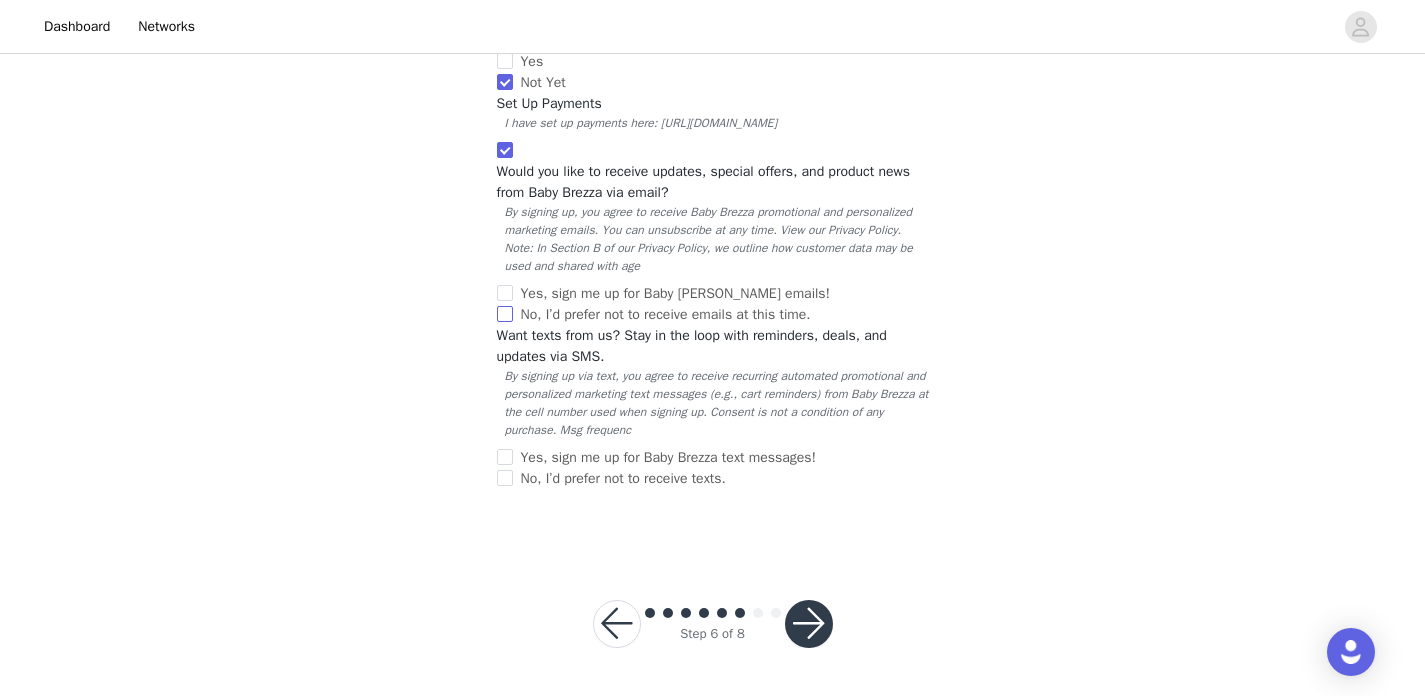 click on "No, I’d prefer not to receive emails at this time." at bounding box center (505, 314) 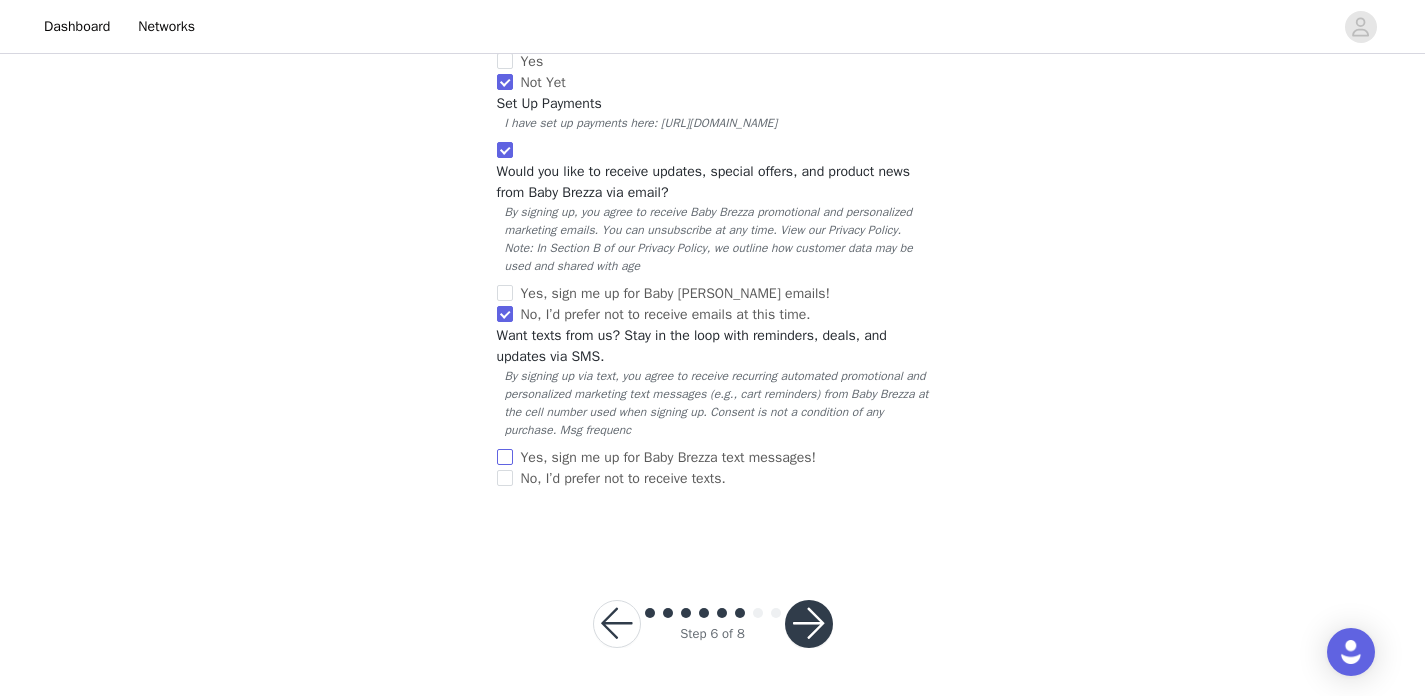 click on "Yes, sign me up for Baby Brezza text messages!" at bounding box center (505, 457) 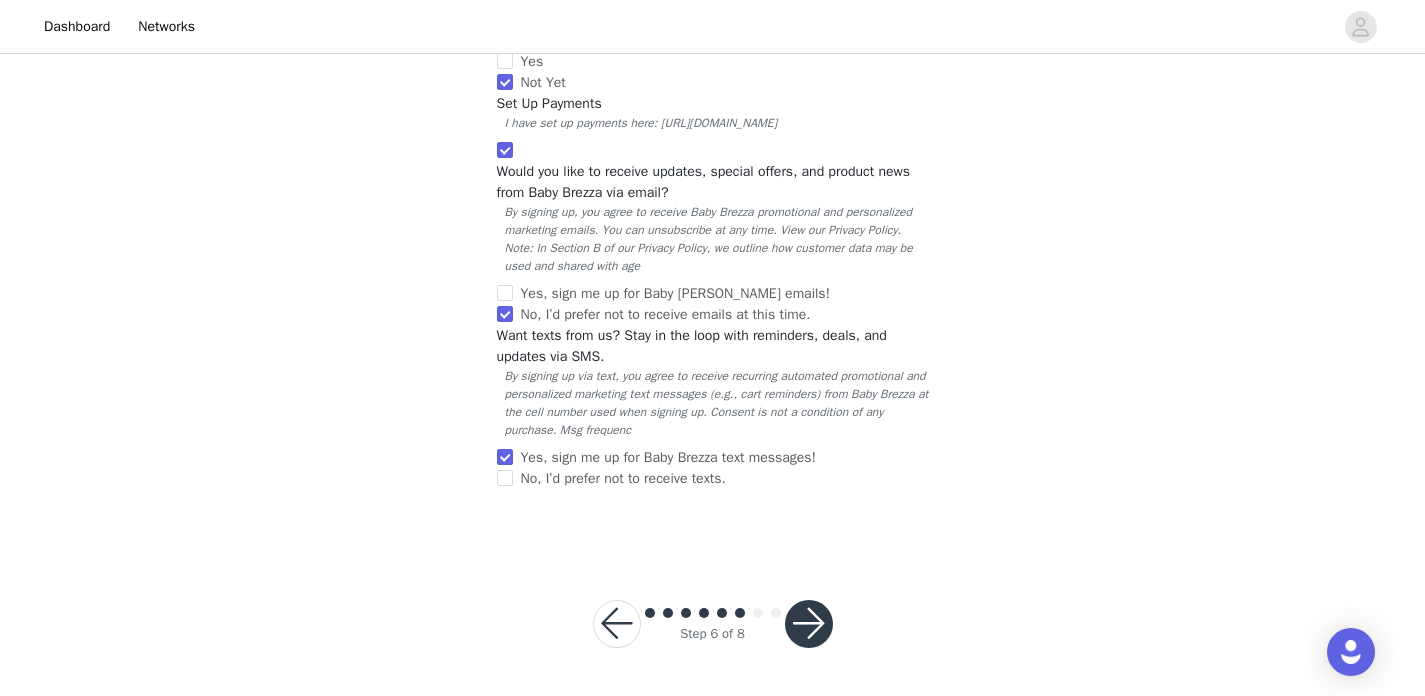 click at bounding box center (809, 624) 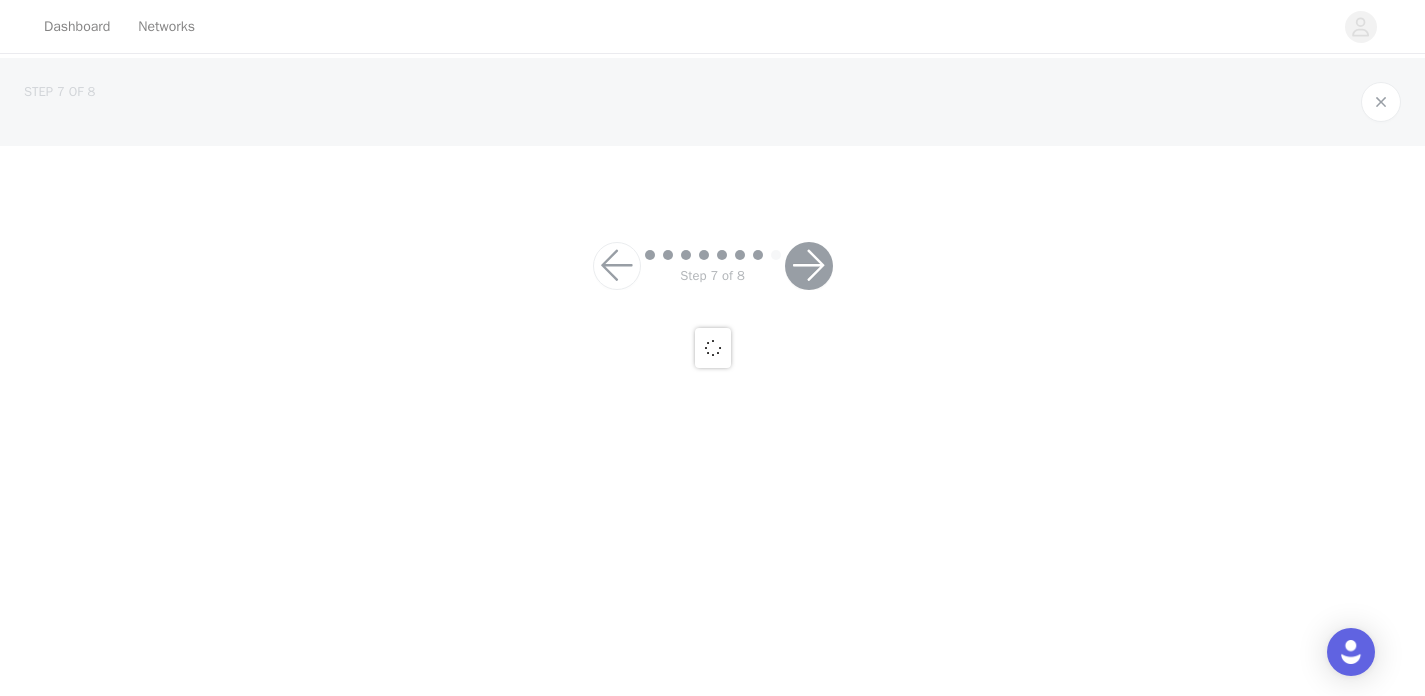 scroll, scrollTop: 0, scrollLeft: 0, axis: both 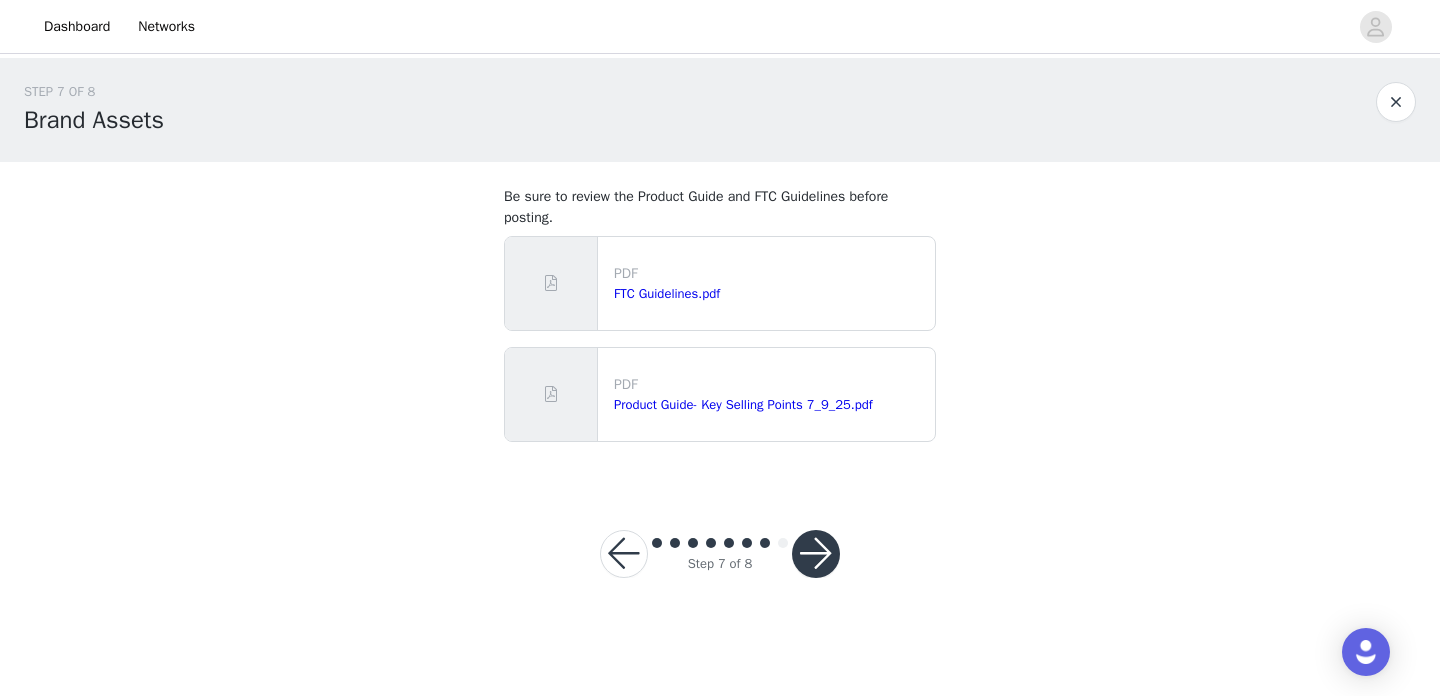 click at bounding box center (816, 554) 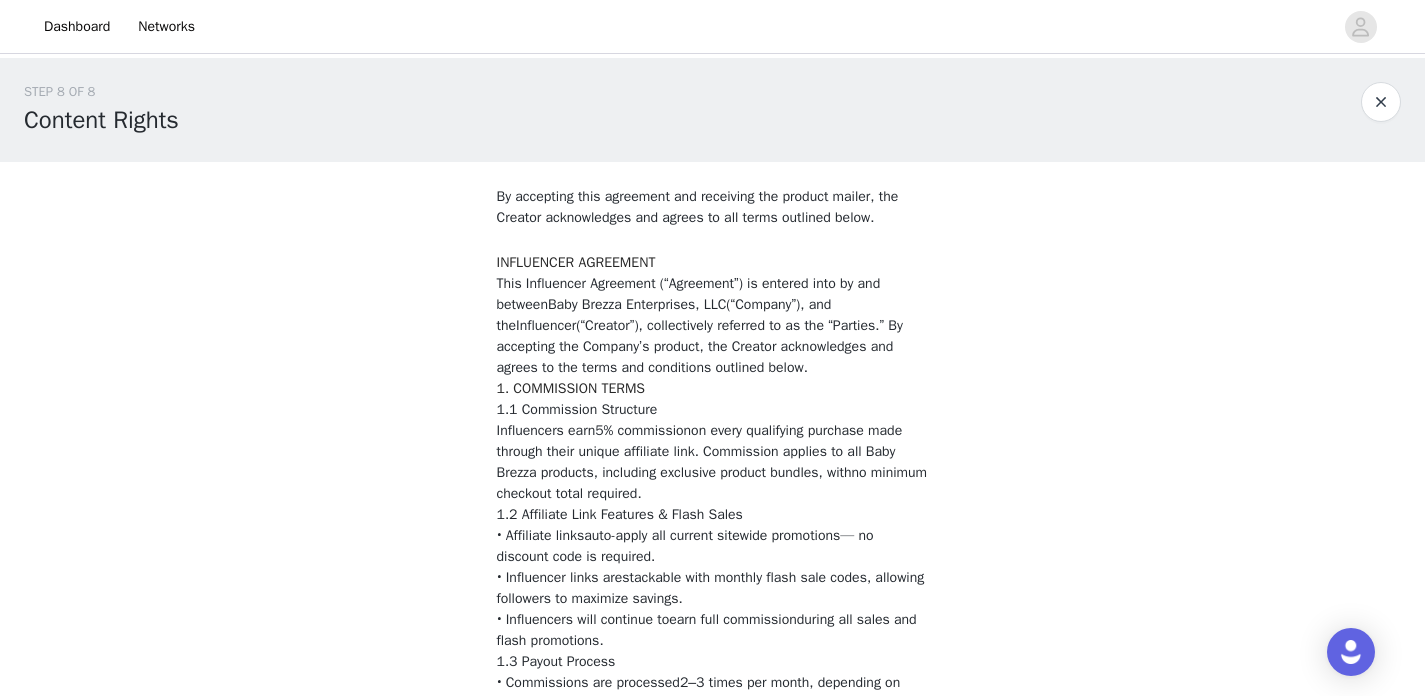 drag, startPoint x: 1040, startPoint y: 152, endPoint x: 983, endPoint y: 528, distance: 380.29593 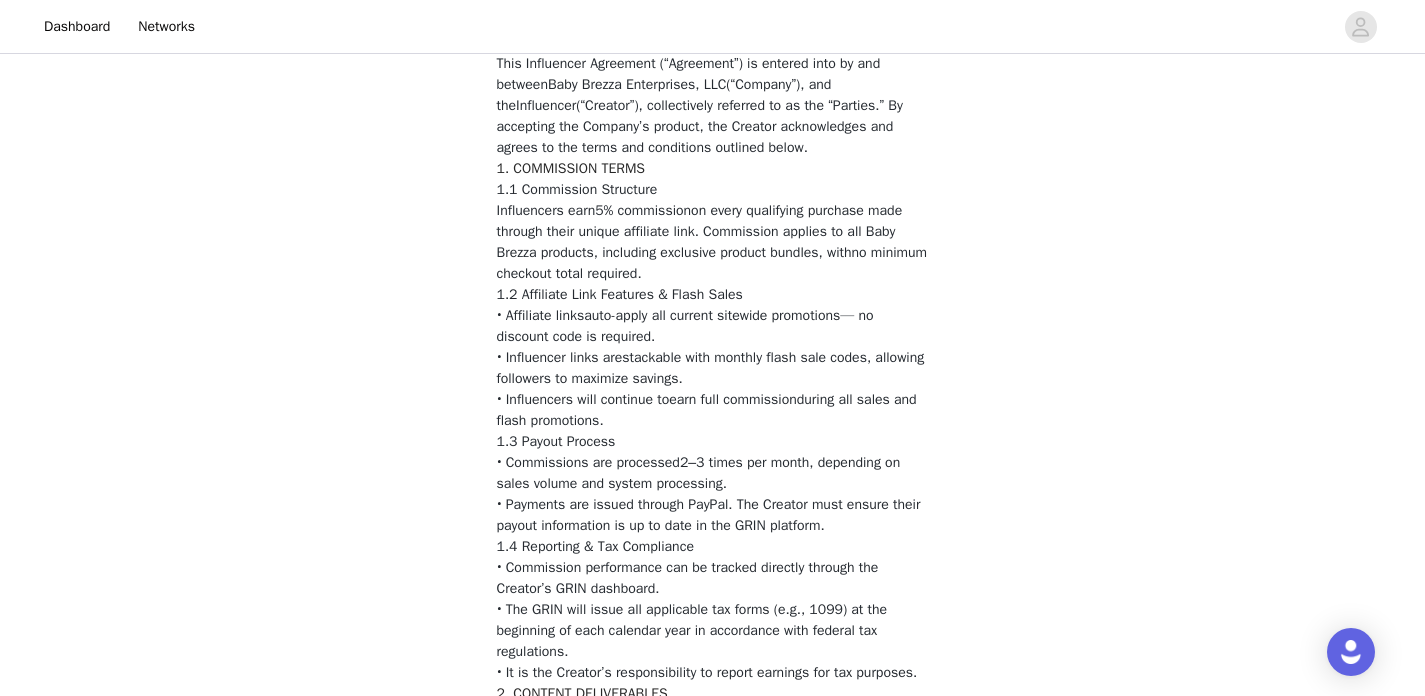 scroll, scrollTop: 214, scrollLeft: 0, axis: vertical 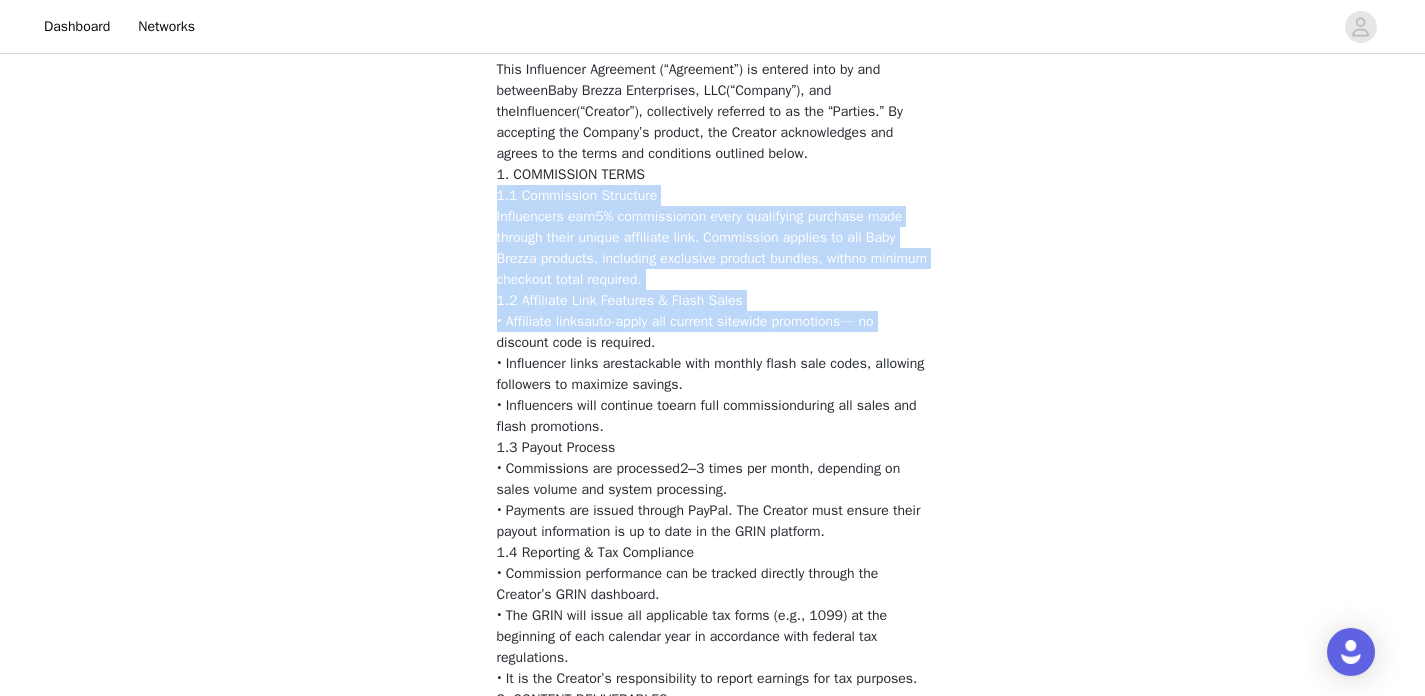 drag, startPoint x: 941, startPoint y: 176, endPoint x: 936, endPoint y: 311, distance: 135.09256 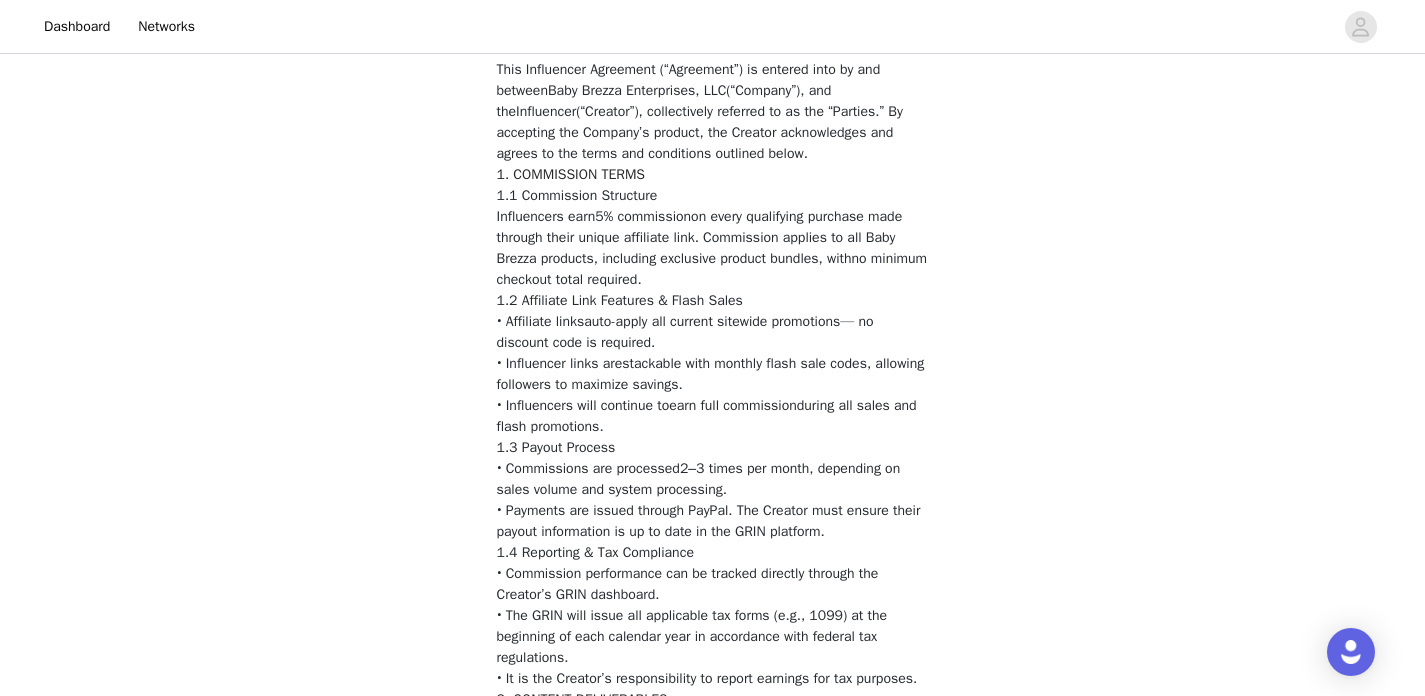 drag, startPoint x: 995, startPoint y: 330, endPoint x: 993, endPoint y: 159, distance: 171.01169 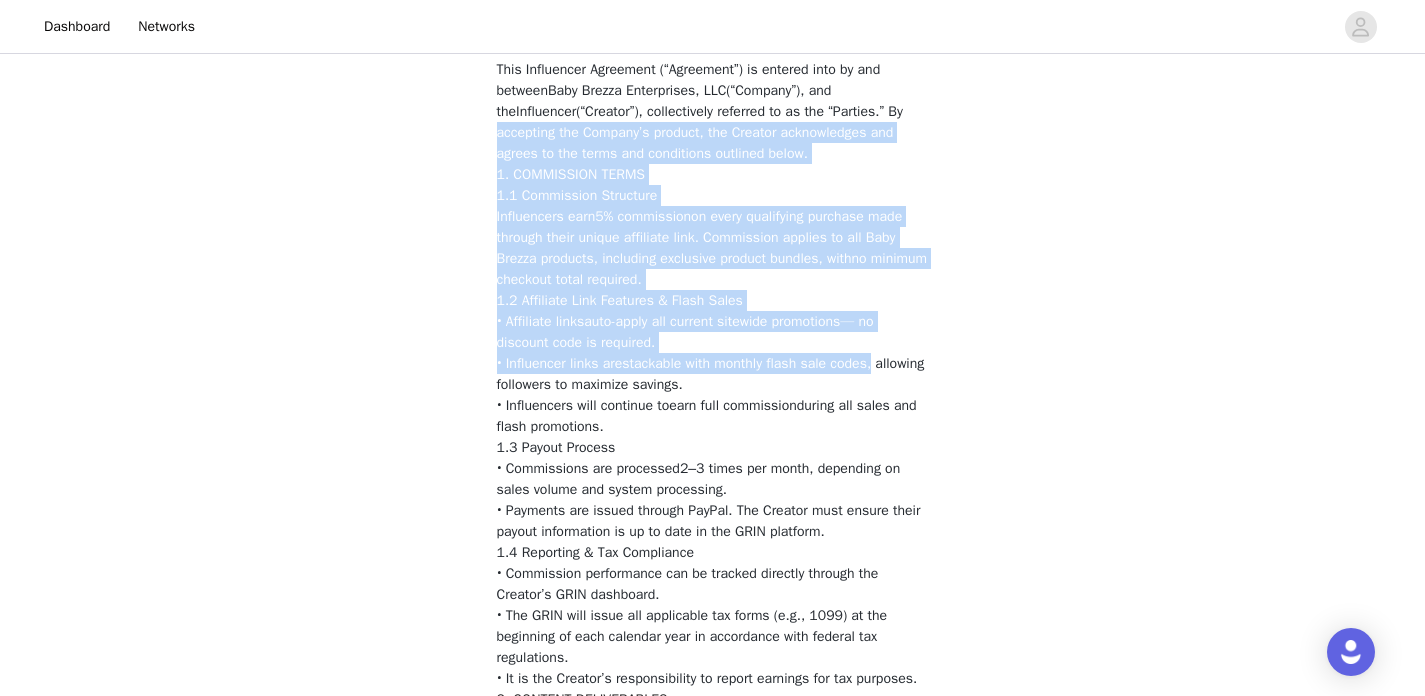drag, startPoint x: 1013, startPoint y: 110, endPoint x: 1004, endPoint y: 368, distance: 258.15692 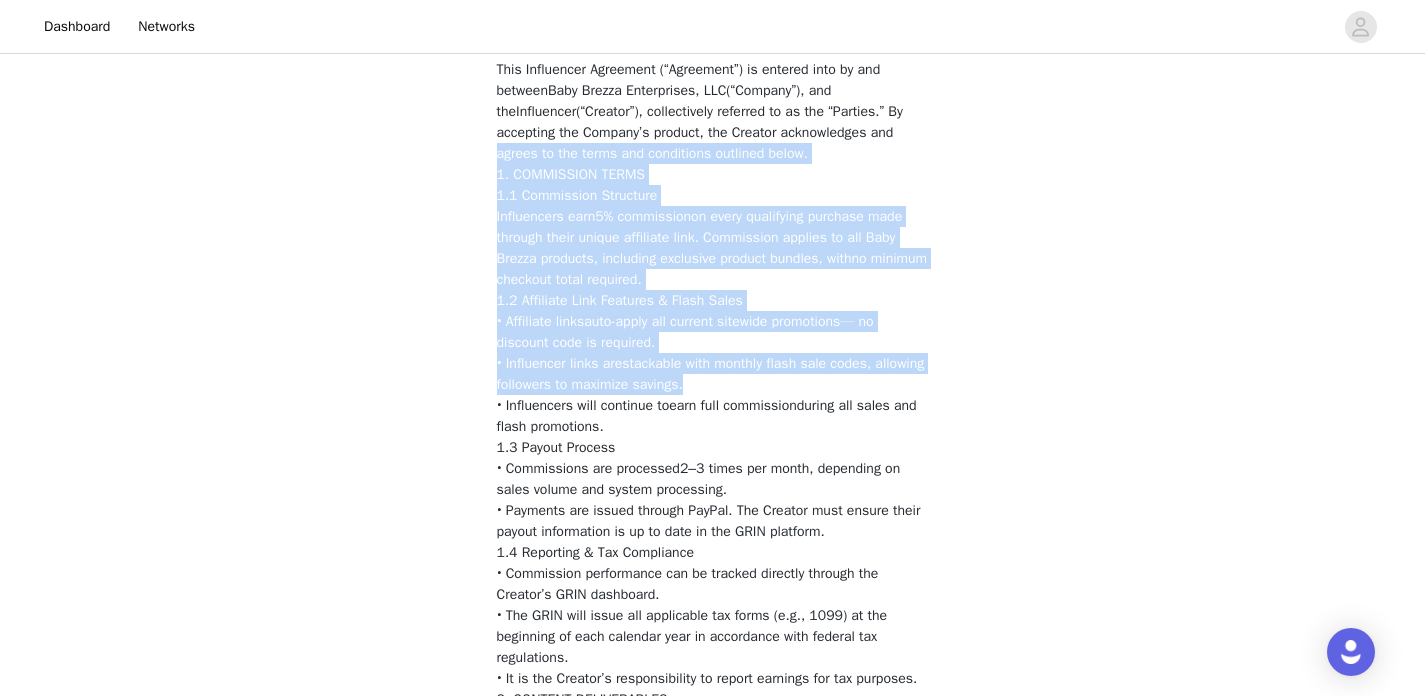 drag, startPoint x: 1007, startPoint y: 380, endPoint x: 1038, endPoint y: 132, distance: 249.93 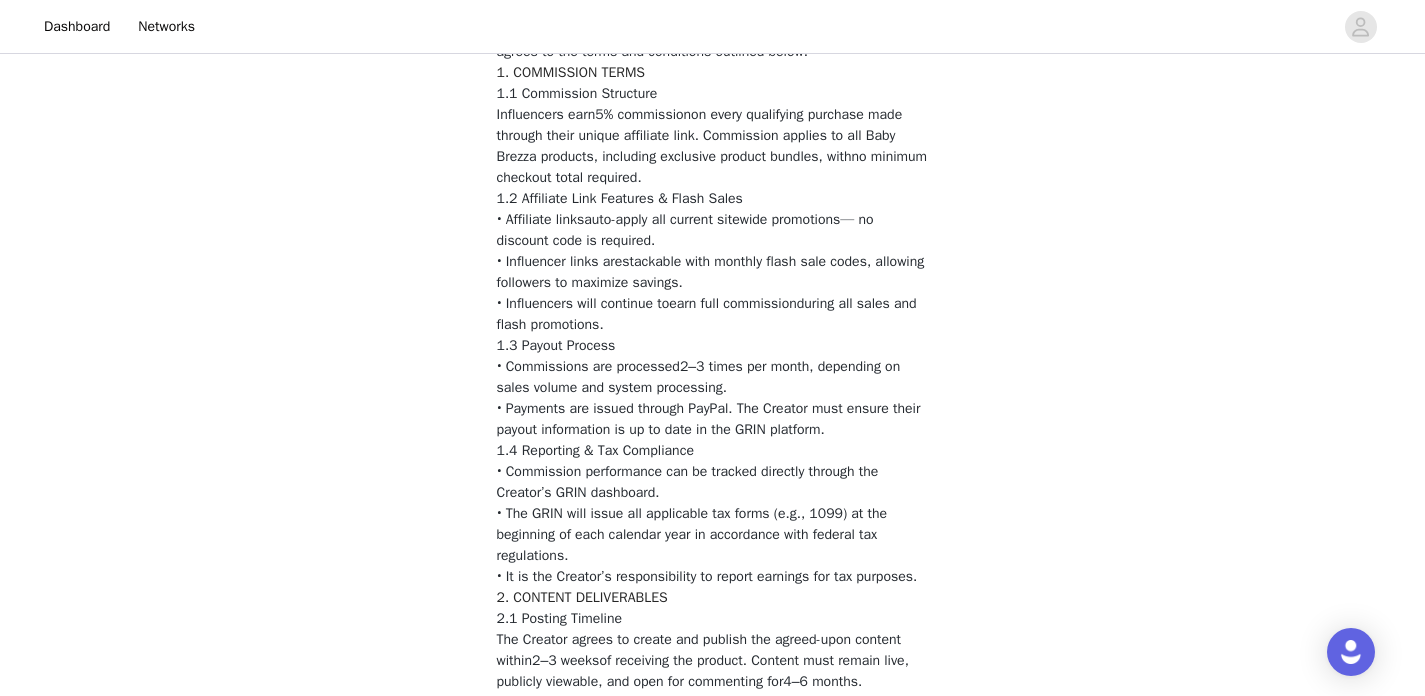 scroll, scrollTop: 345, scrollLeft: 0, axis: vertical 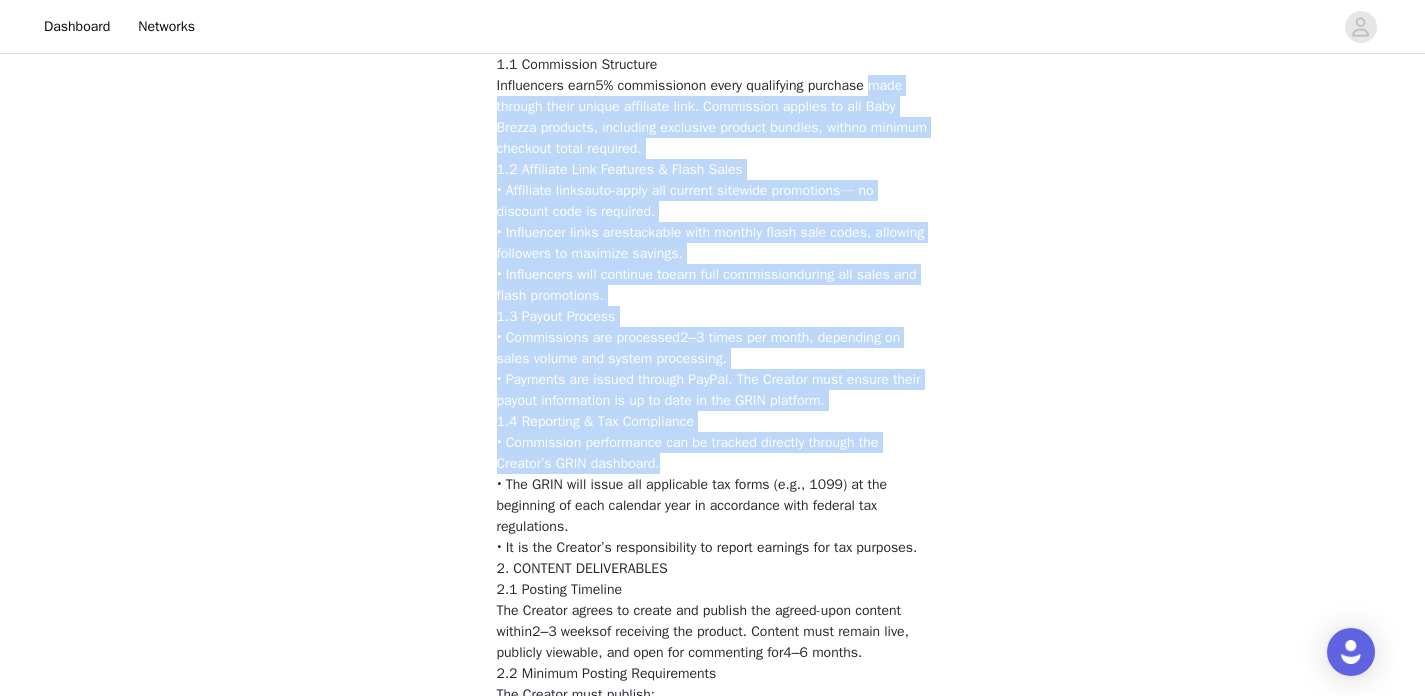 drag, startPoint x: 1035, startPoint y: 88, endPoint x: 968, endPoint y: 460, distance: 377.98544 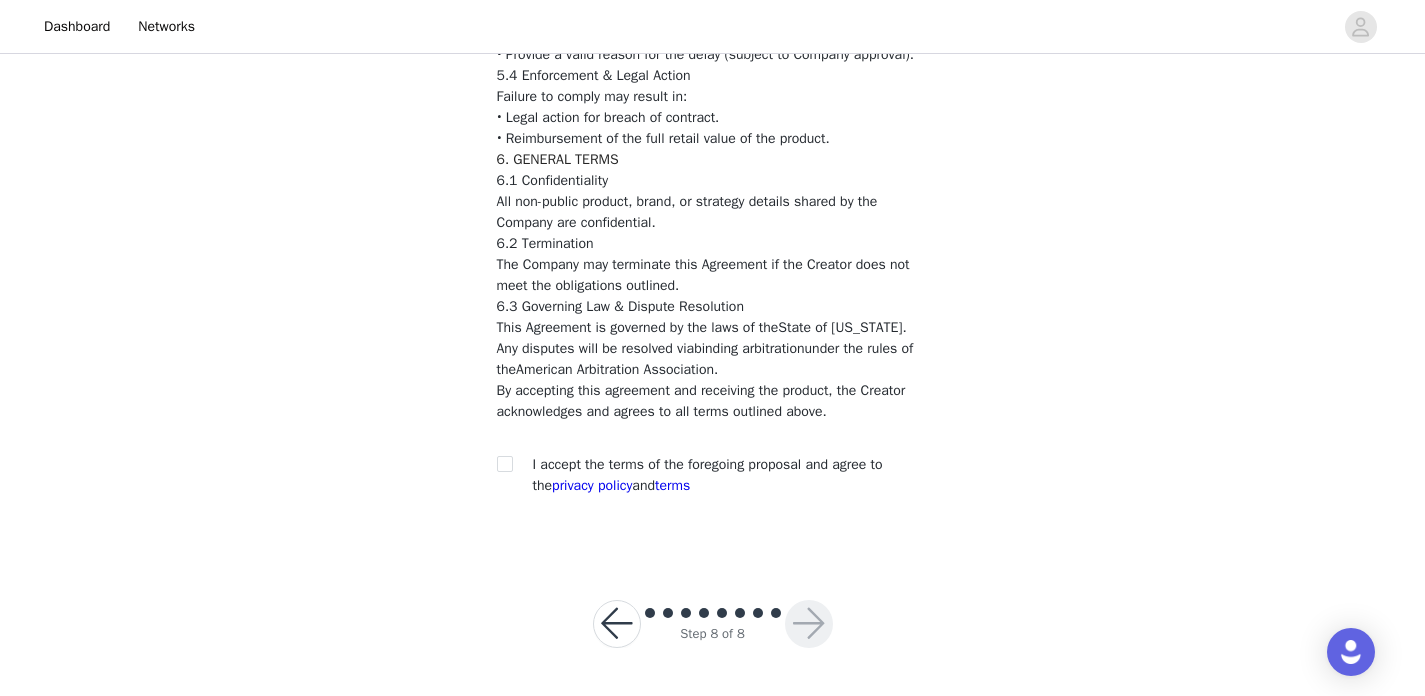 scroll, scrollTop: 2181, scrollLeft: 0, axis: vertical 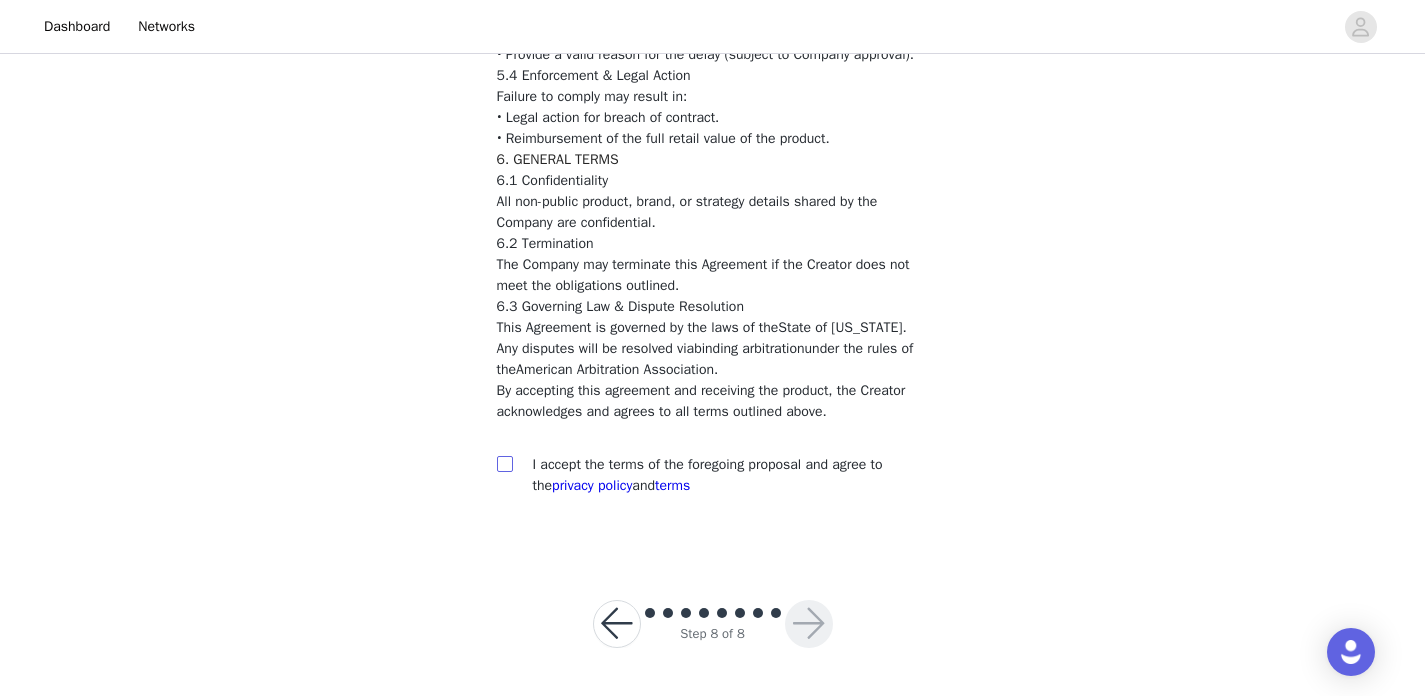 click at bounding box center (504, 463) 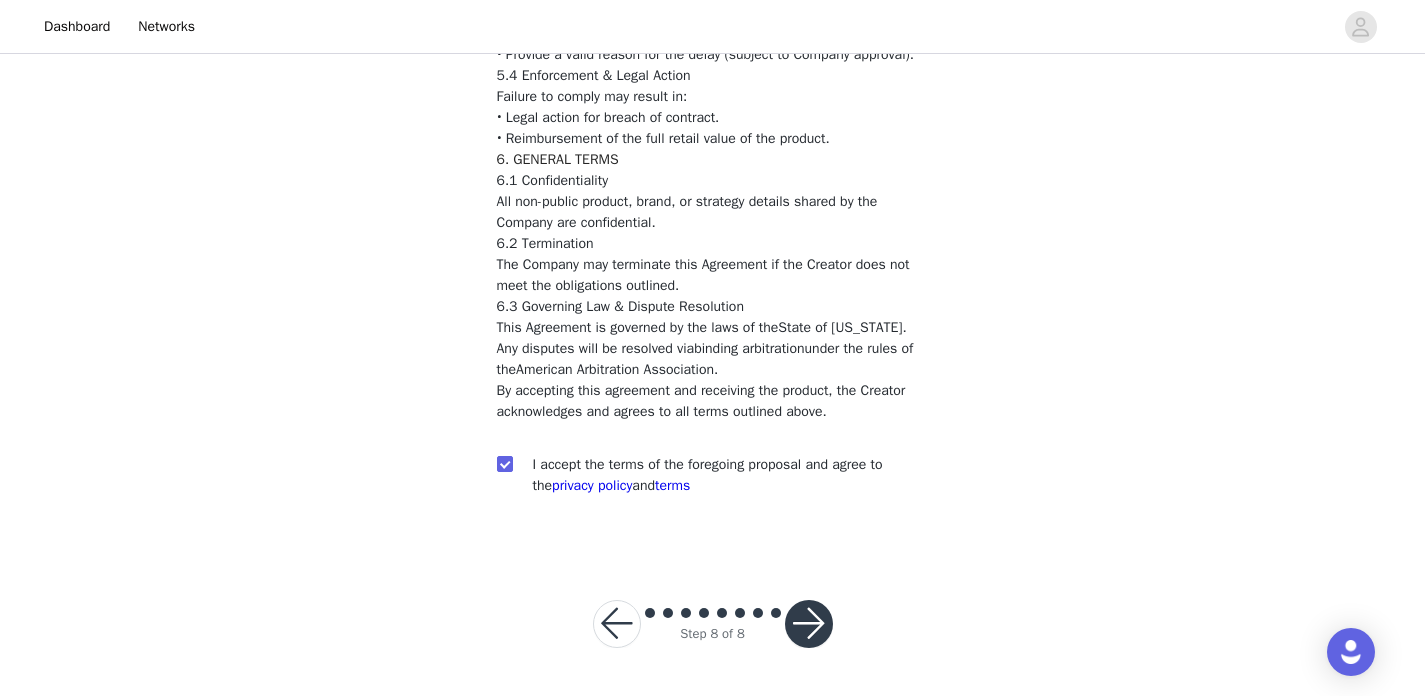 click at bounding box center (809, 624) 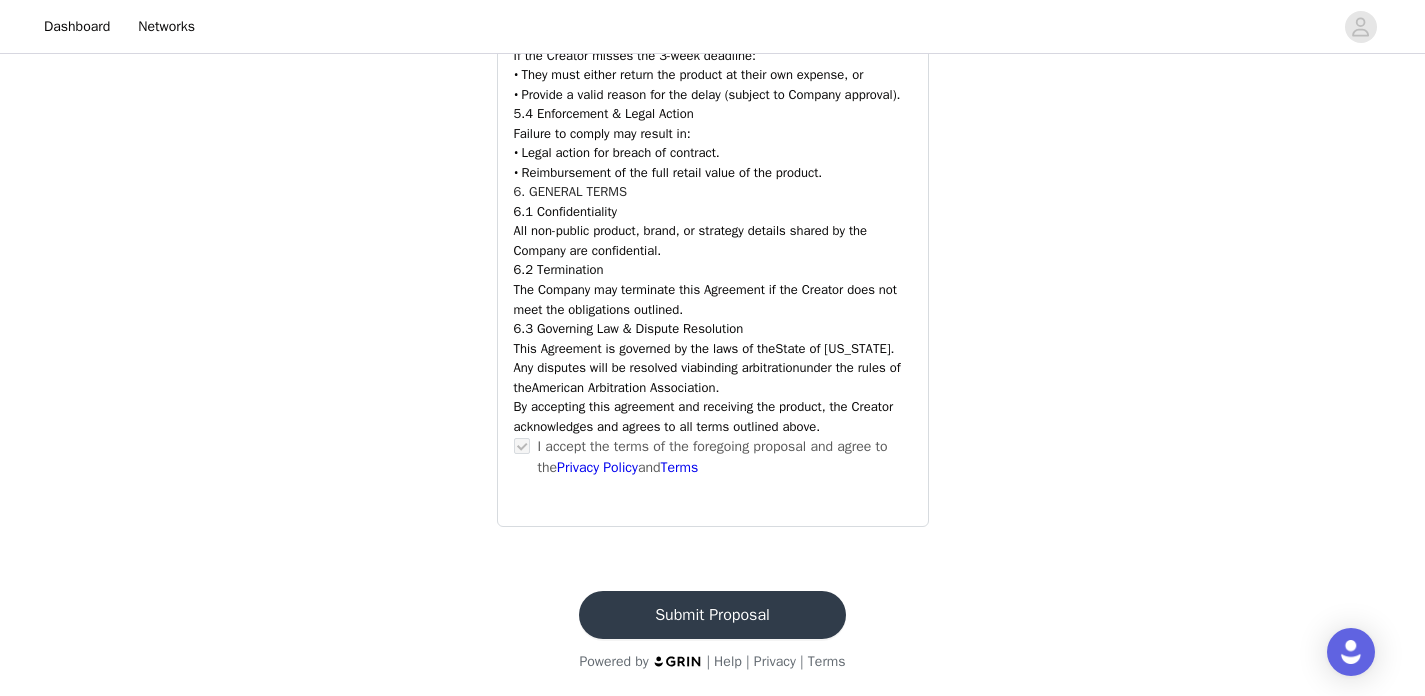 scroll, scrollTop: 3734, scrollLeft: 0, axis: vertical 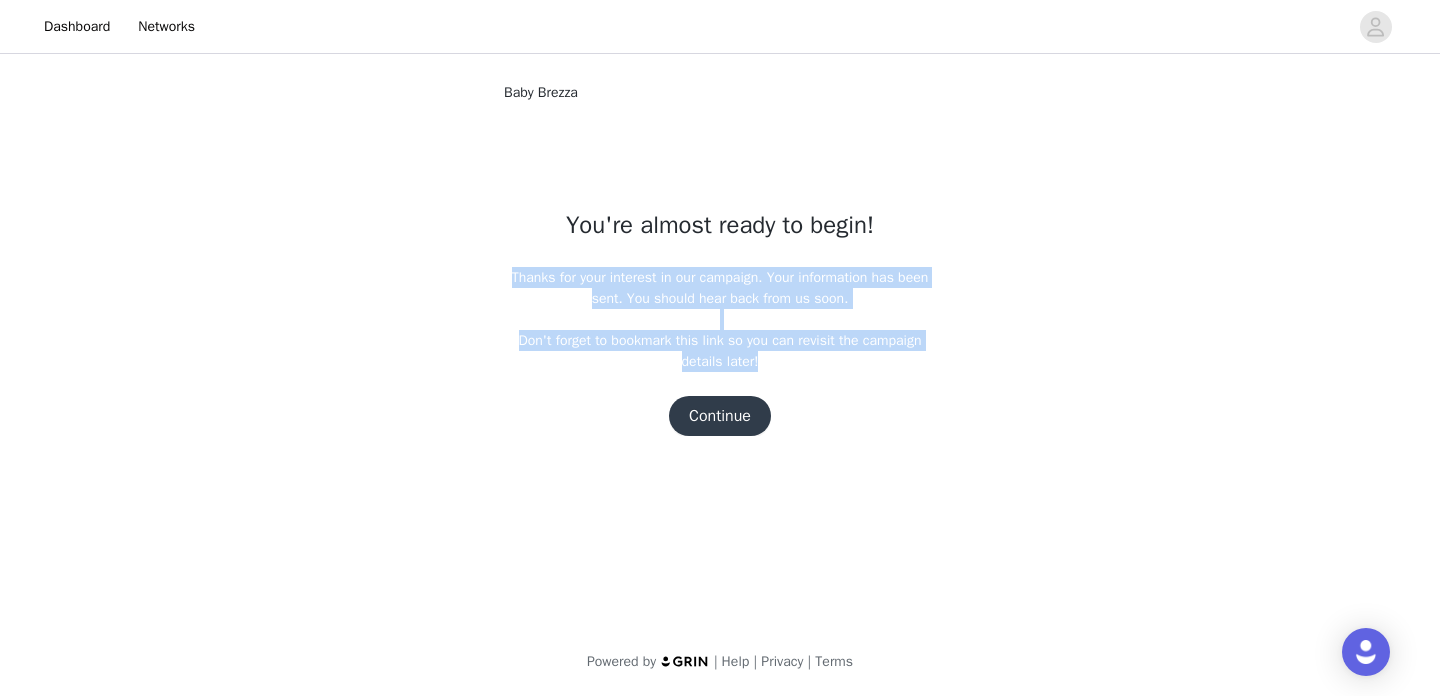 drag, startPoint x: 555, startPoint y: 264, endPoint x: 909, endPoint y: 358, distance: 366.26767 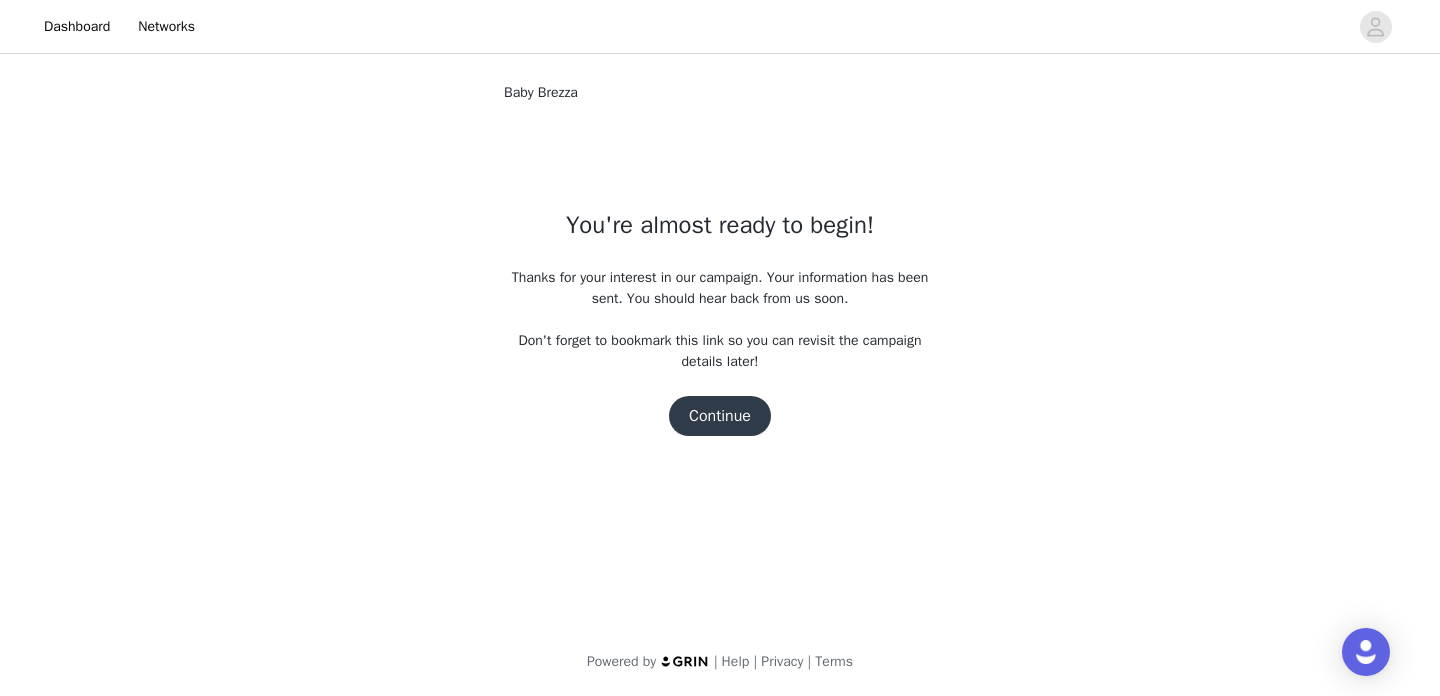 click on "Continue" at bounding box center [720, 416] 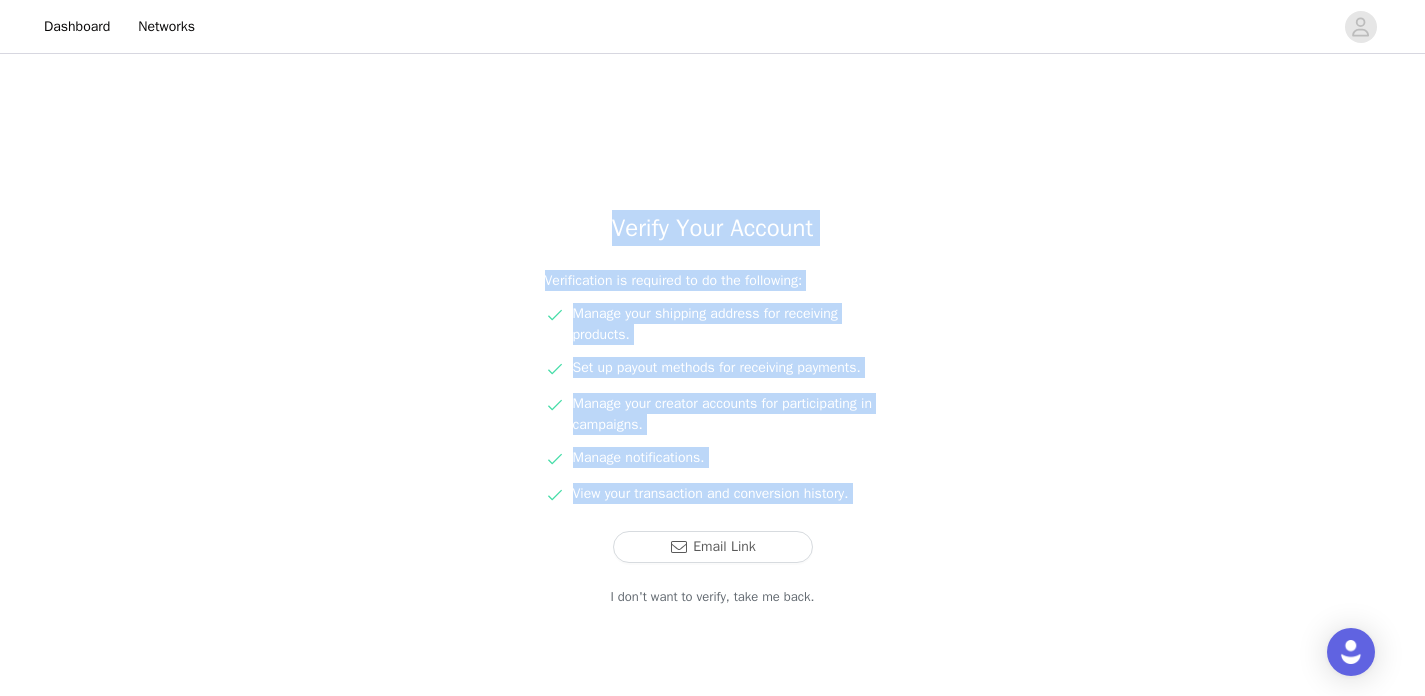 drag, startPoint x: 587, startPoint y: 220, endPoint x: 898, endPoint y: 508, distance: 423.86908 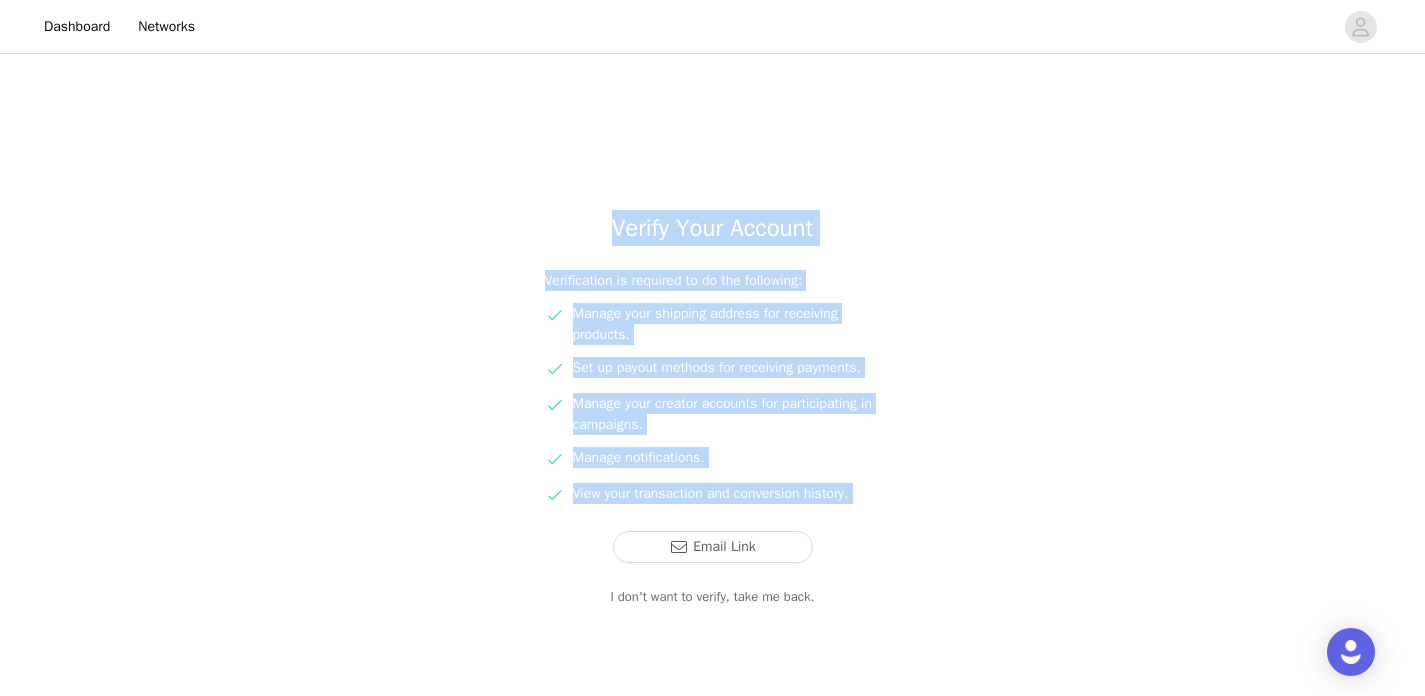 drag, startPoint x: 898, startPoint y: 508, endPoint x: 875, endPoint y: 190, distance: 318.8307 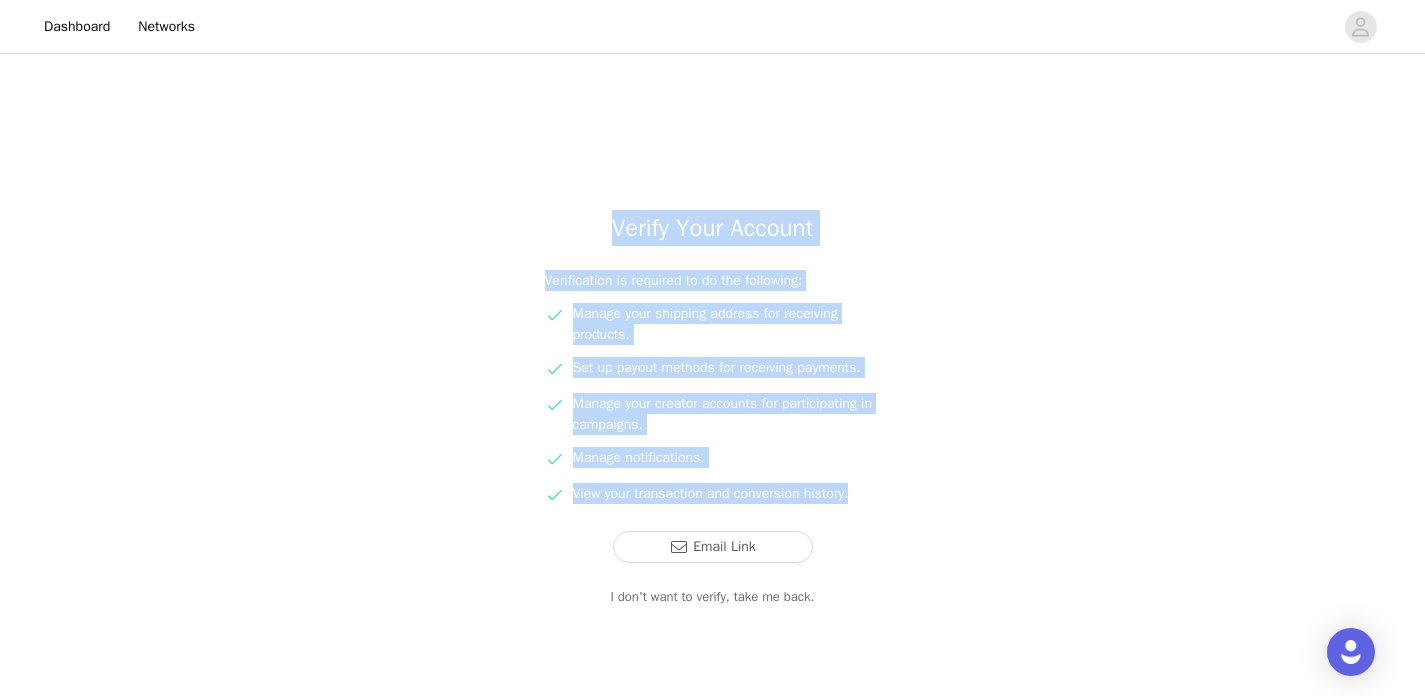 drag, startPoint x: 875, startPoint y: 182, endPoint x: 889, endPoint y: 504, distance: 322.3042 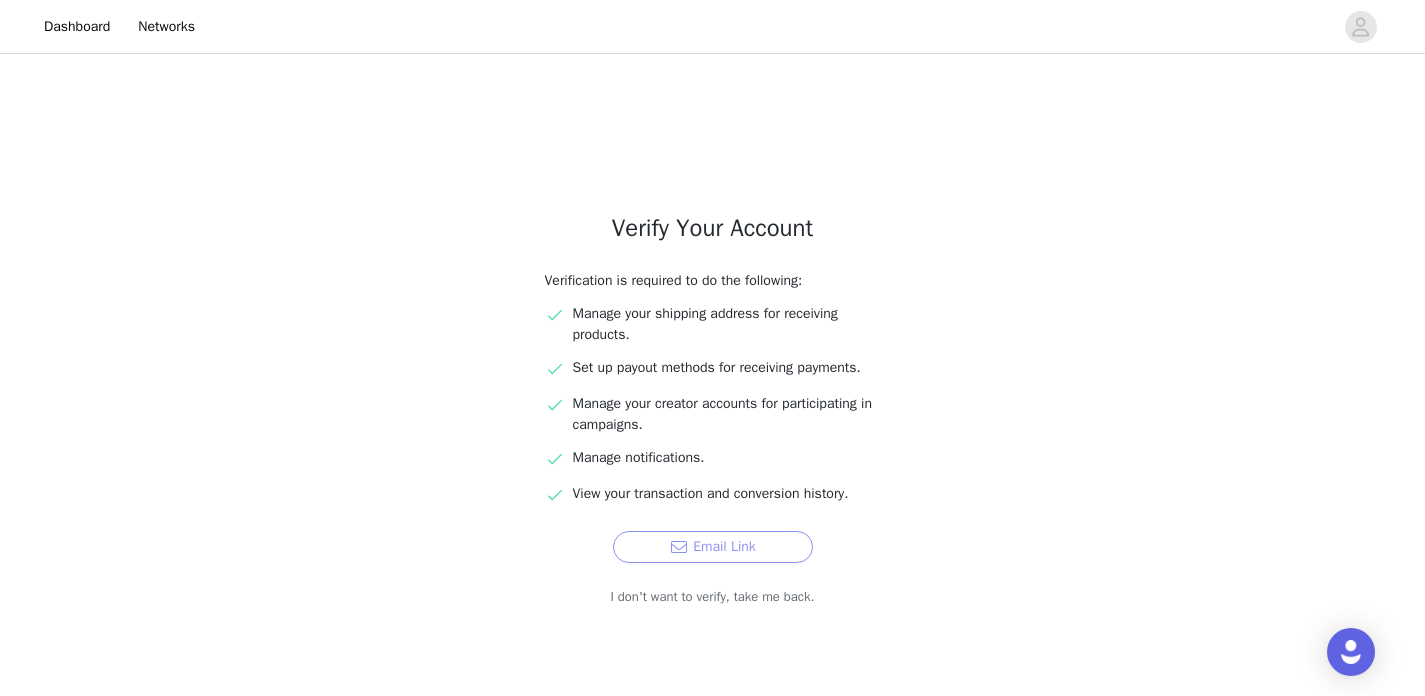 click on "Email Link" at bounding box center (713, 547) 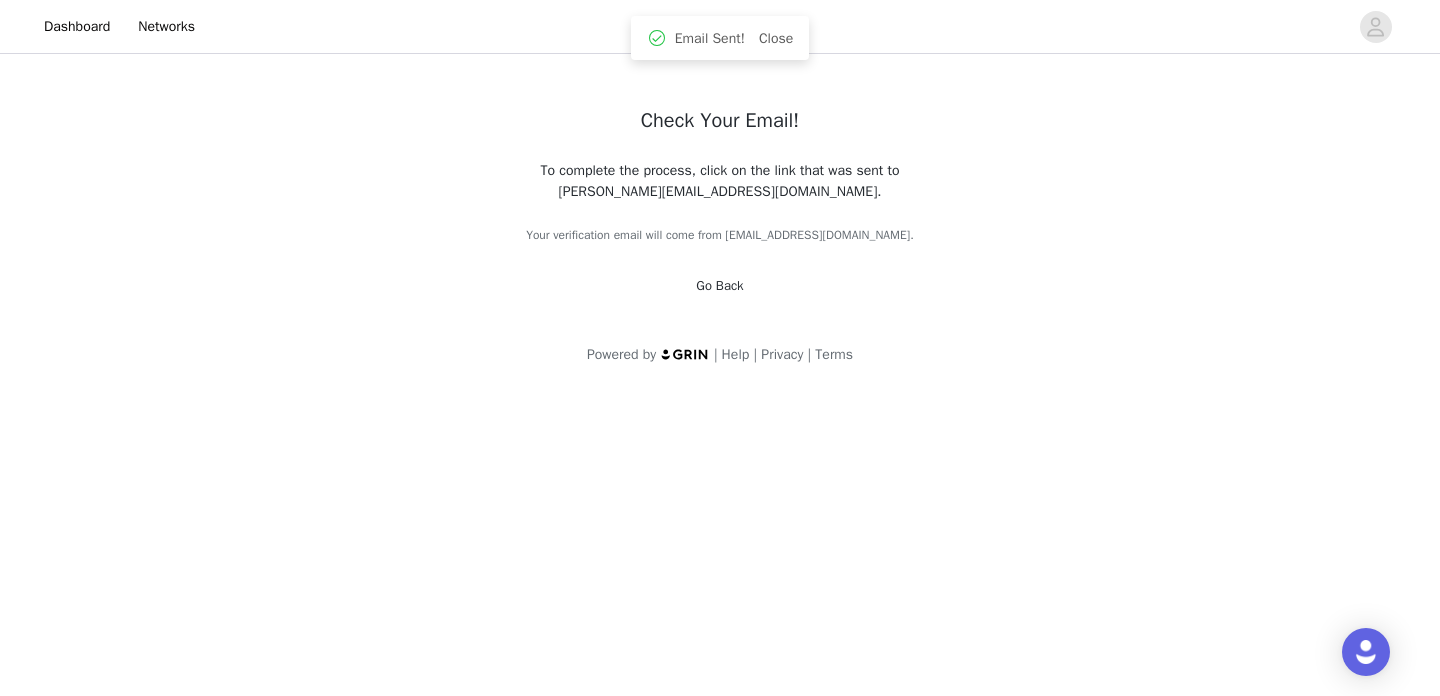 click on "Powered by       |    Help    |    Privacy    |    Terms" at bounding box center [720, 354] 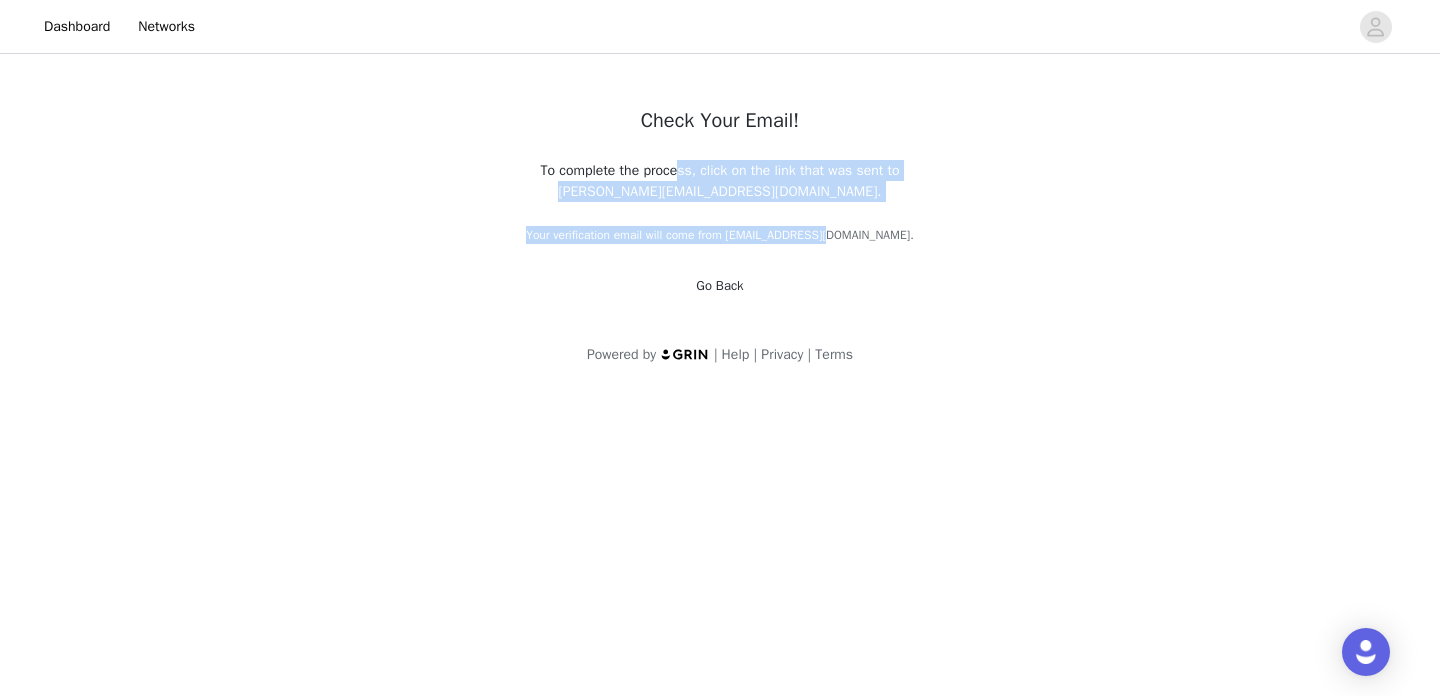 drag, startPoint x: 923, startPoint y: 148, endPoint x: 923, endPoint y: 385, distance: 237 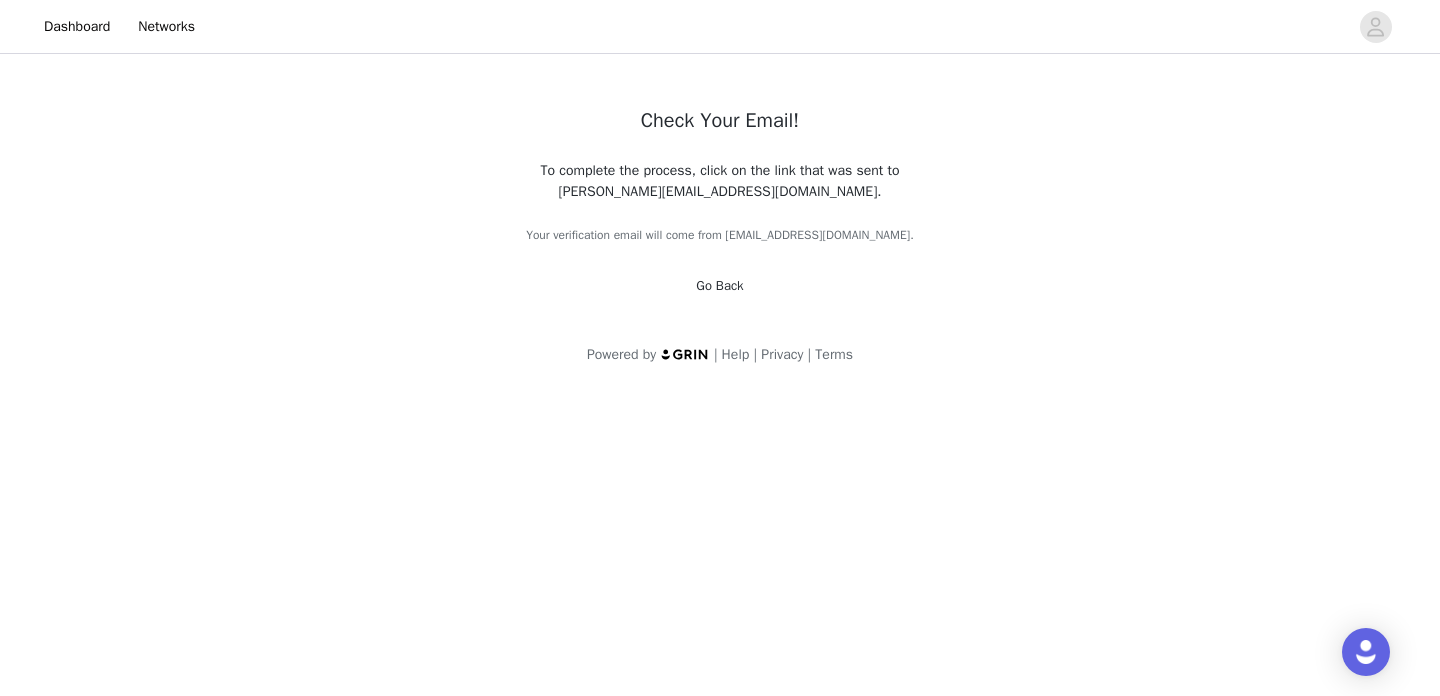 click on "Powered by       |    Help    |    Privacy    |    Terms" at bounding box center (720, 354) 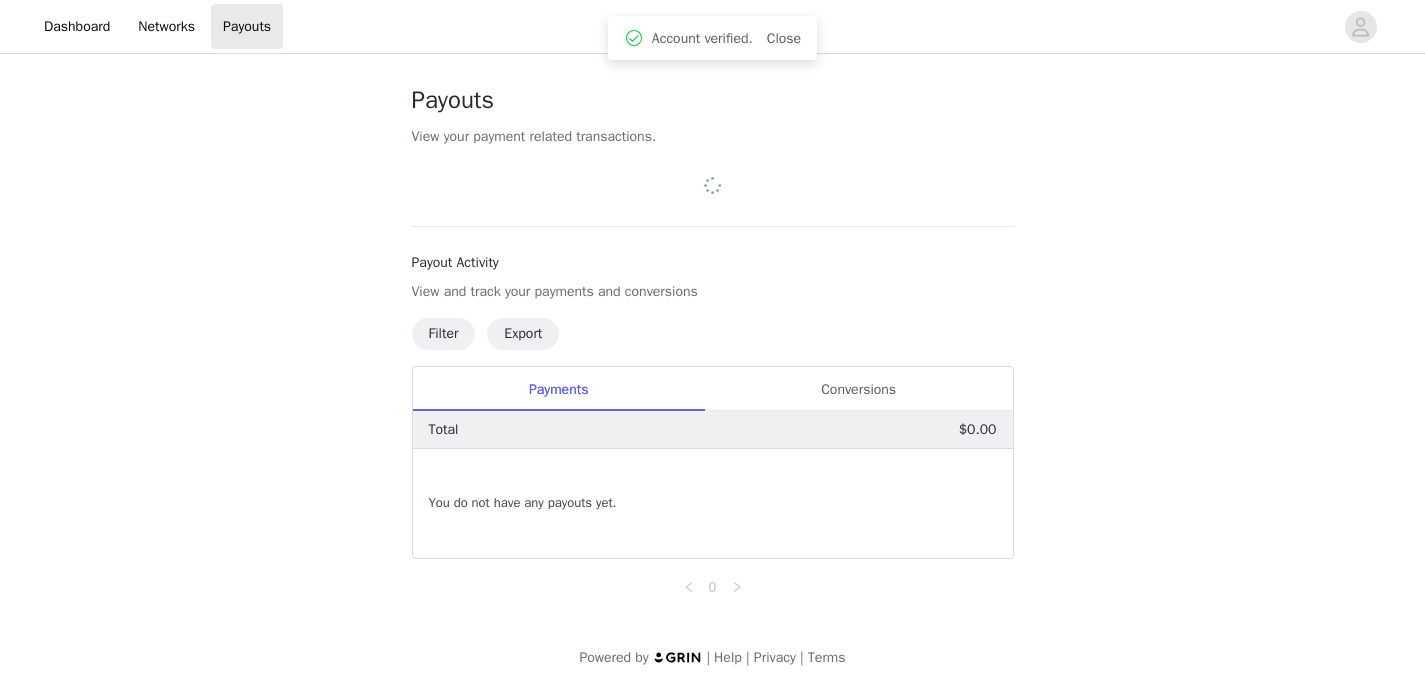 scroll, scrollTop: 0, scrollLeft: 0, axis: both 